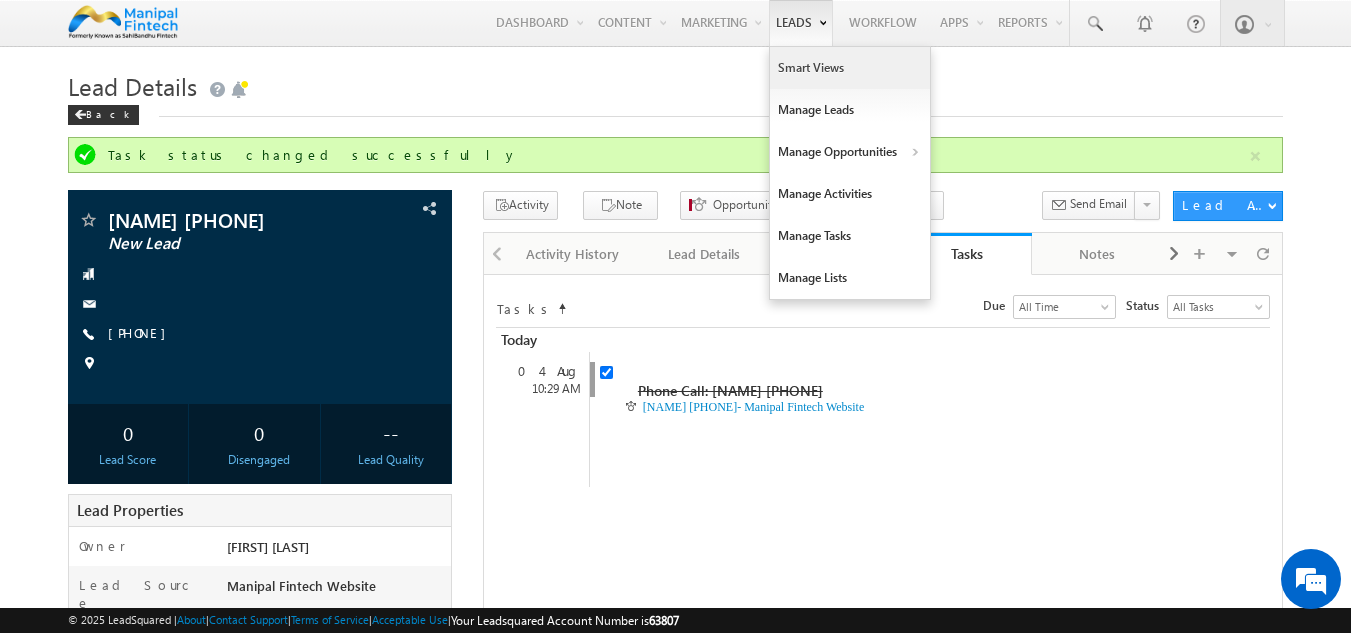 scroll, scrollTop: 0, scrollLeft: 0, axis: both 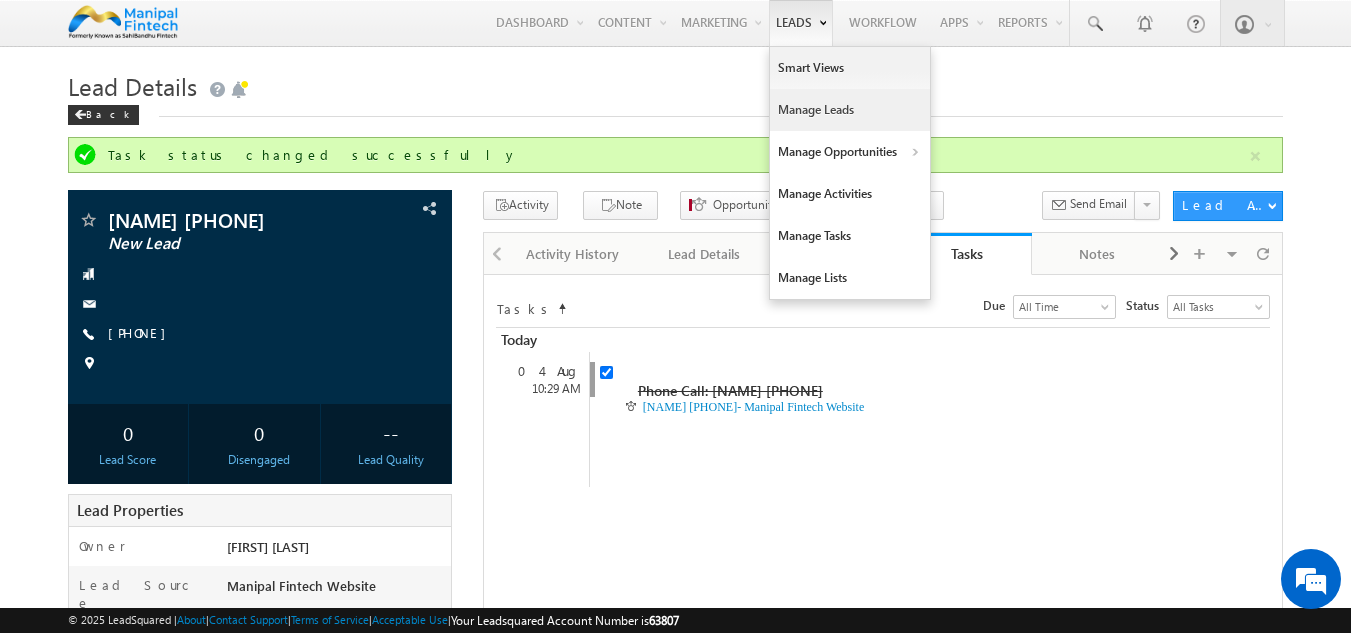 click on "Manage Leads" at bounding box center (850, 110) 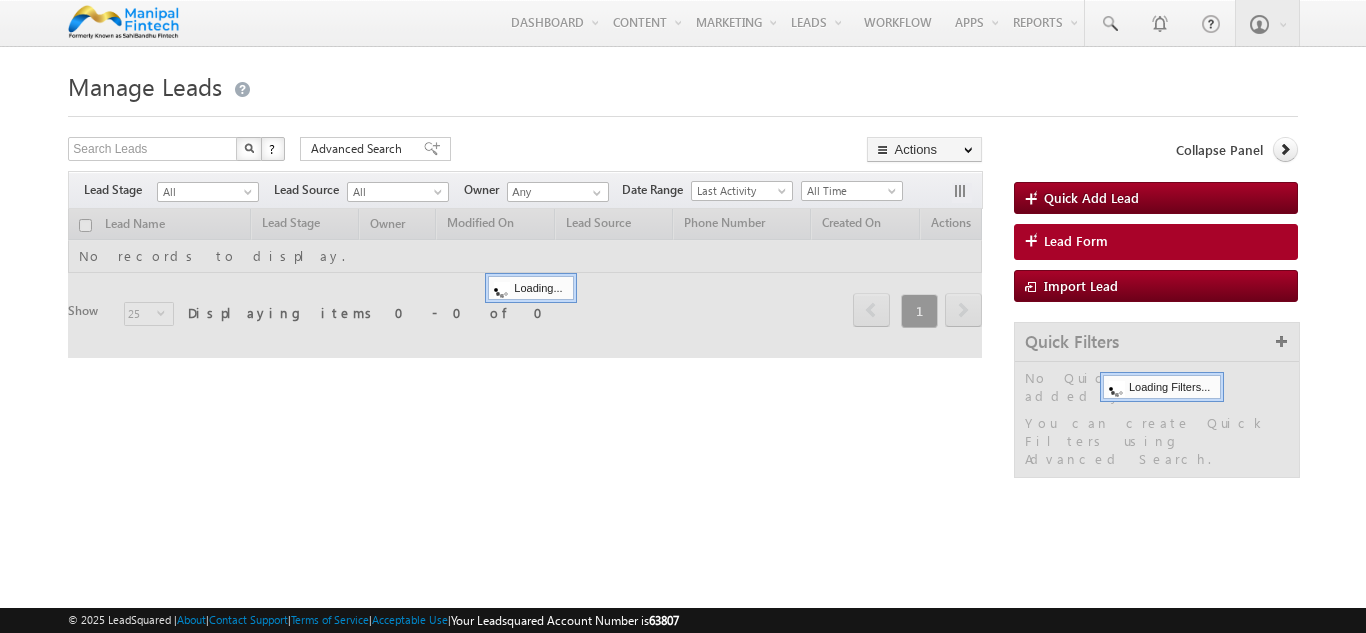 scroll, scrollTop: 0, scrollLeft: 0, axis: both 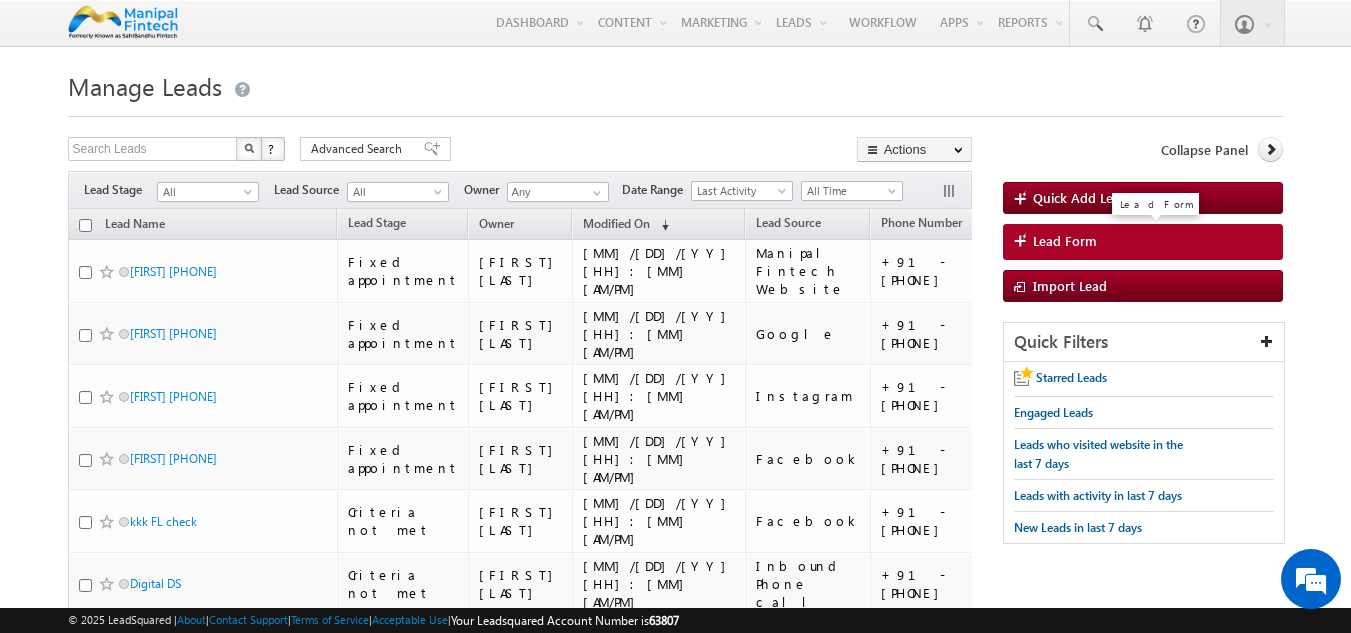 click on "Lead Form" at bounding box center (1065, 241) 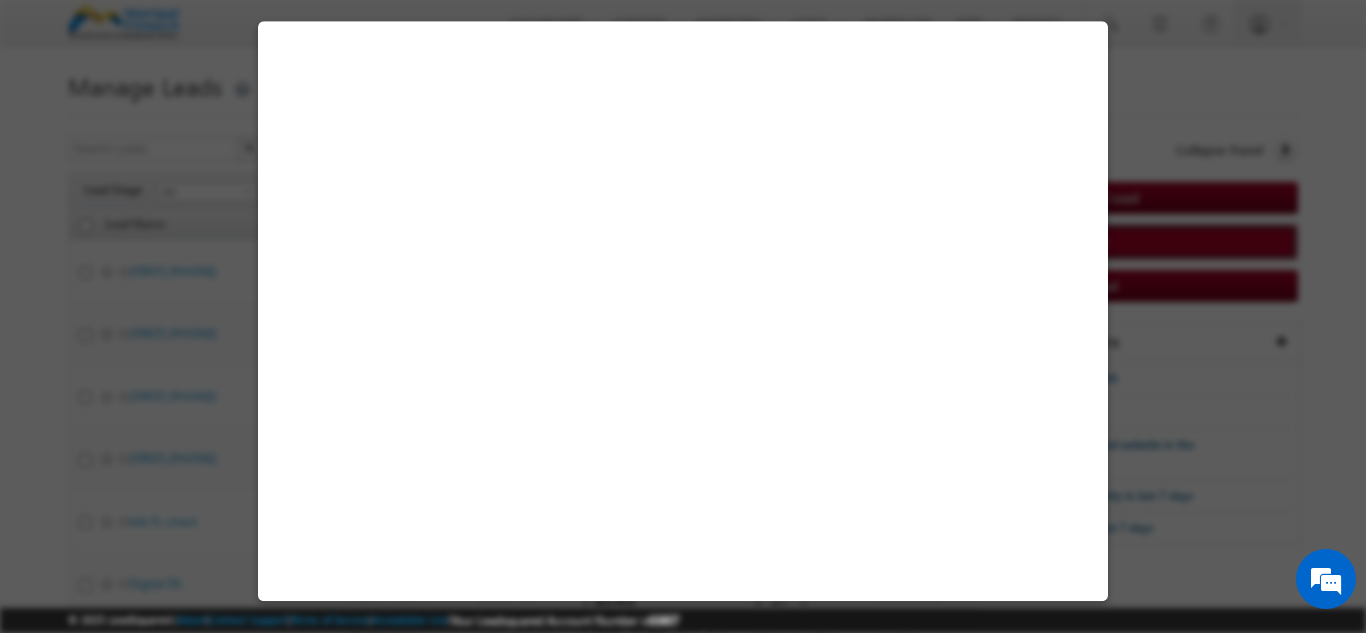 select on "Open" 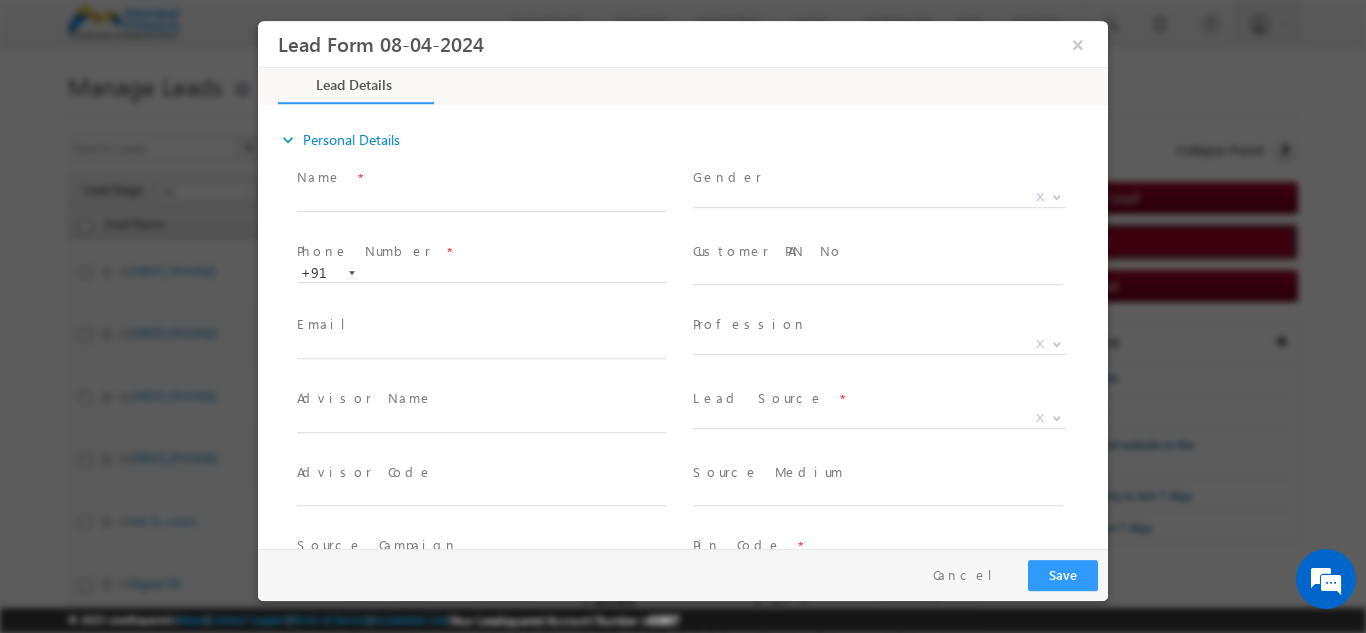 scroll, scrollTop: 0, scrollLeft: 0, axis: both 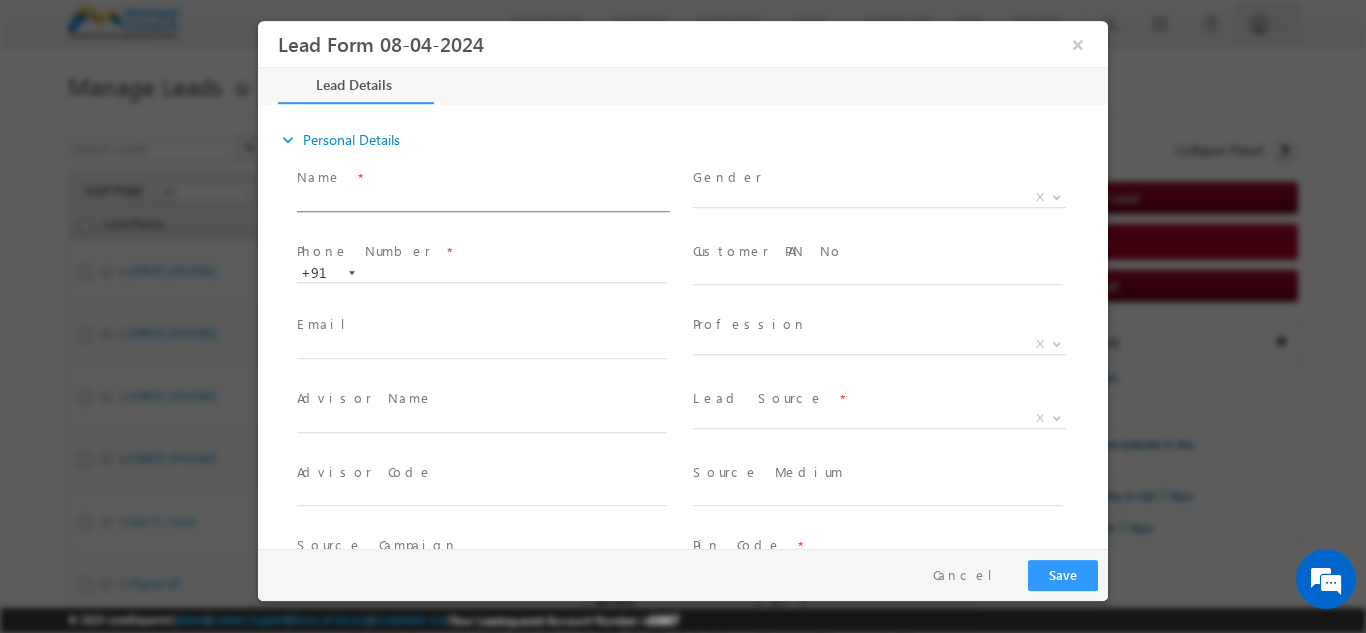 click at bounding box center [482, 201] 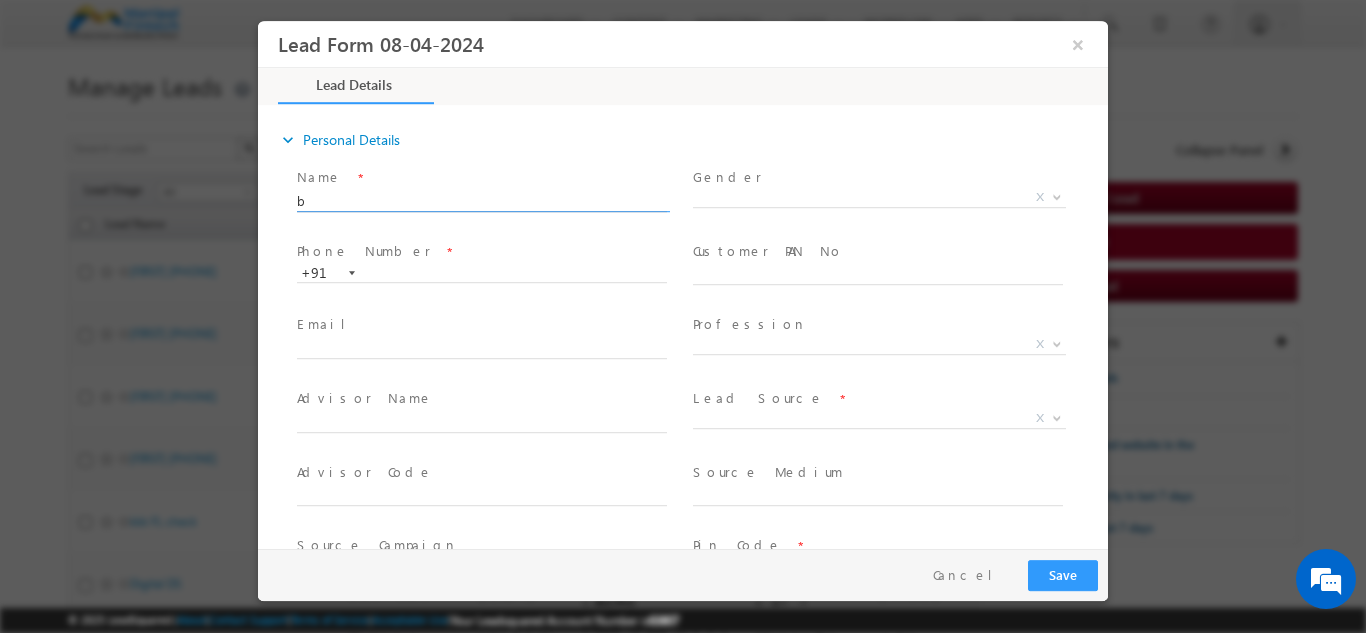 scroll, scrollTop: 0, scrollLeft: 0, axis: both 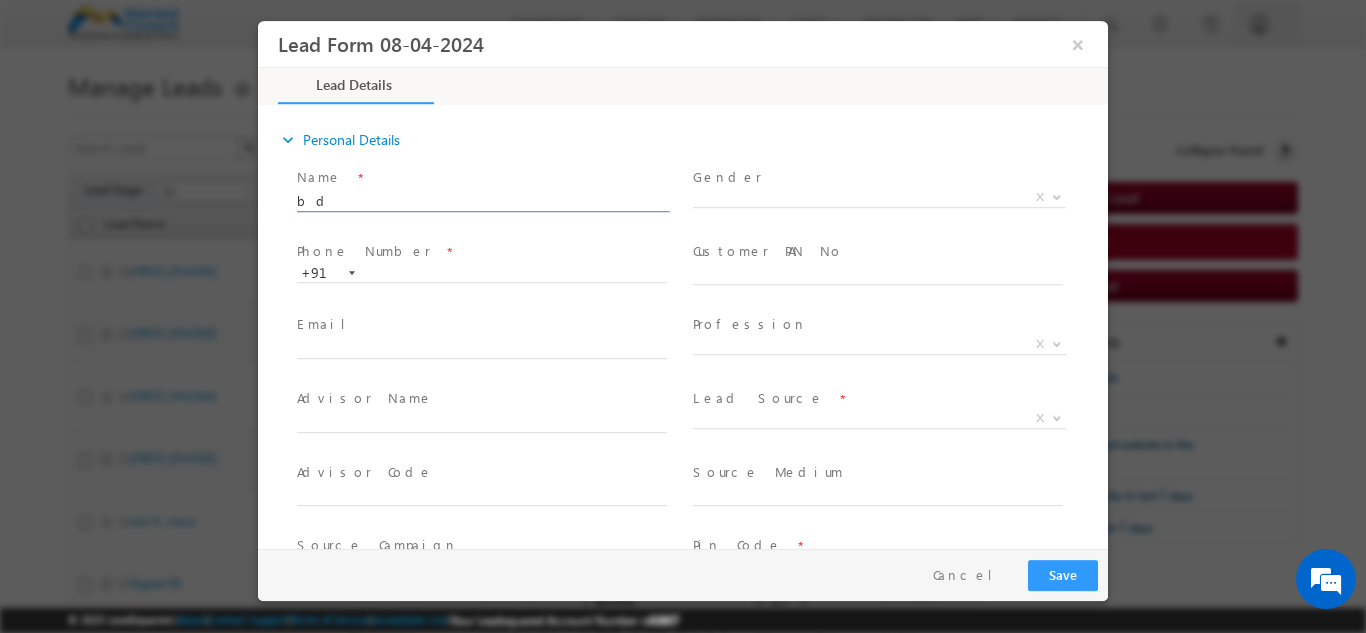 type on "08/04/25 3:42 PM" 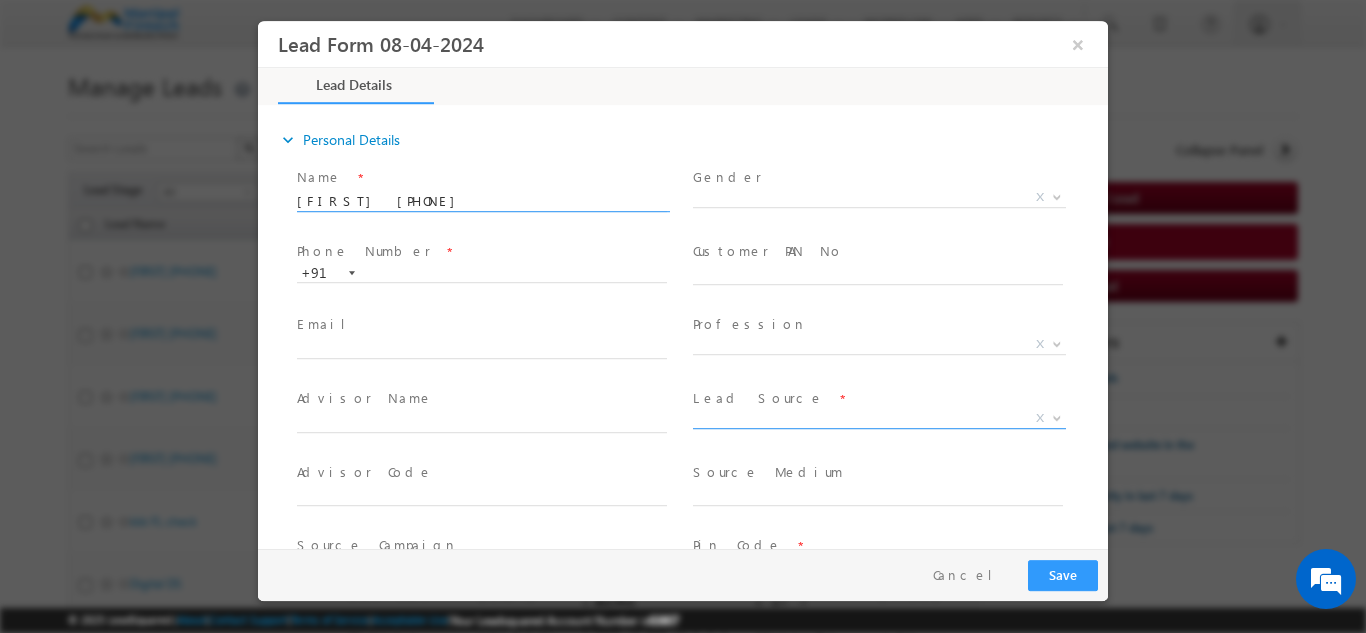 type on "badal 8708086344" 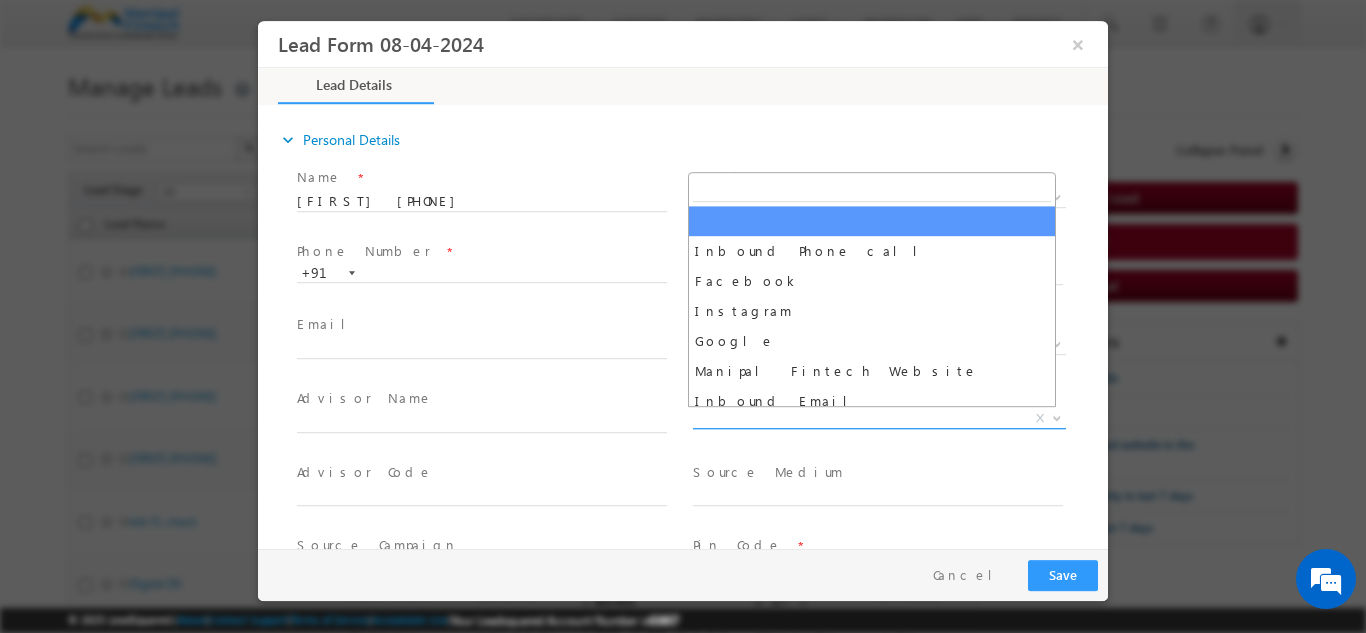 click on "X" at bounding box center (879, 418) 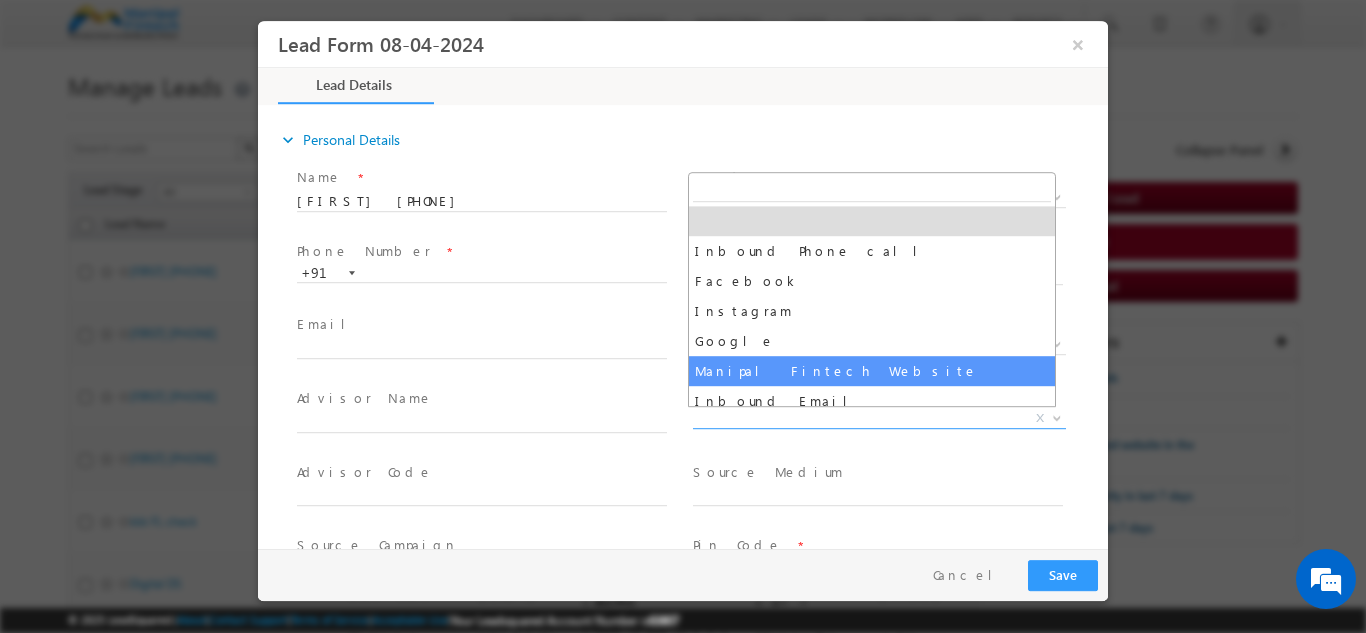 select on "Manipal Fintech Website" 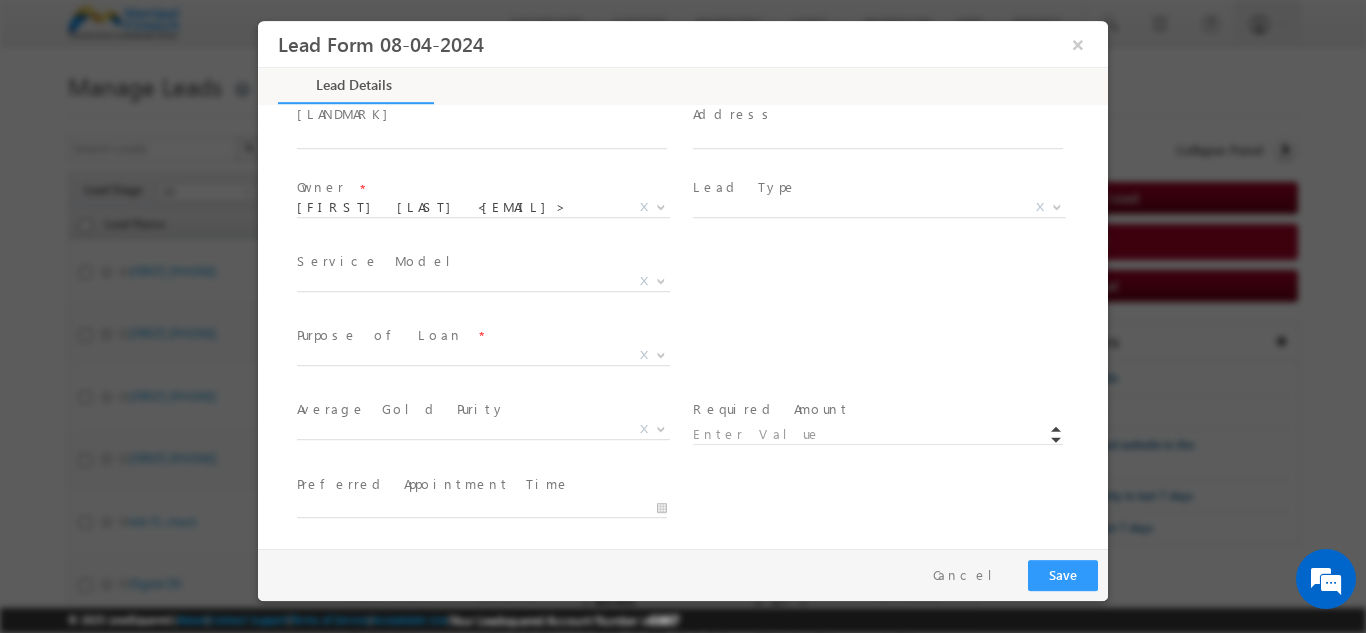 scroll, scrollTop: 653, scrollLeft: 0, axis: vertical 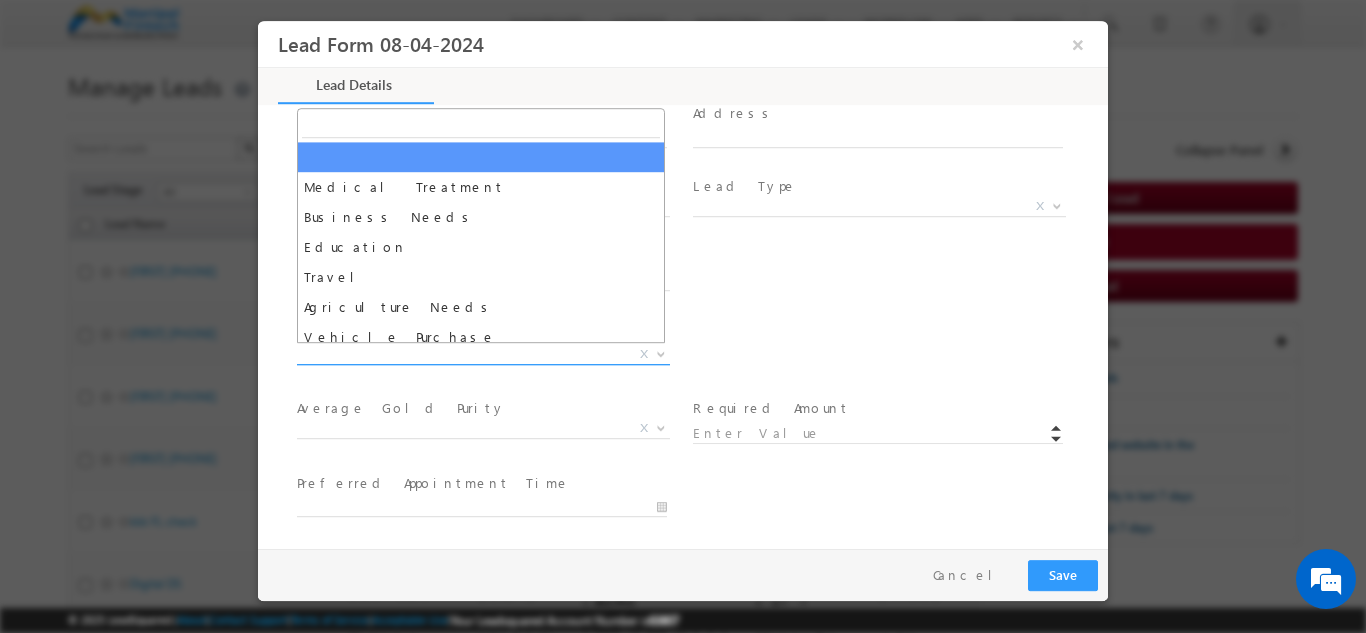 click on "X" at bounding box center [483, 354] 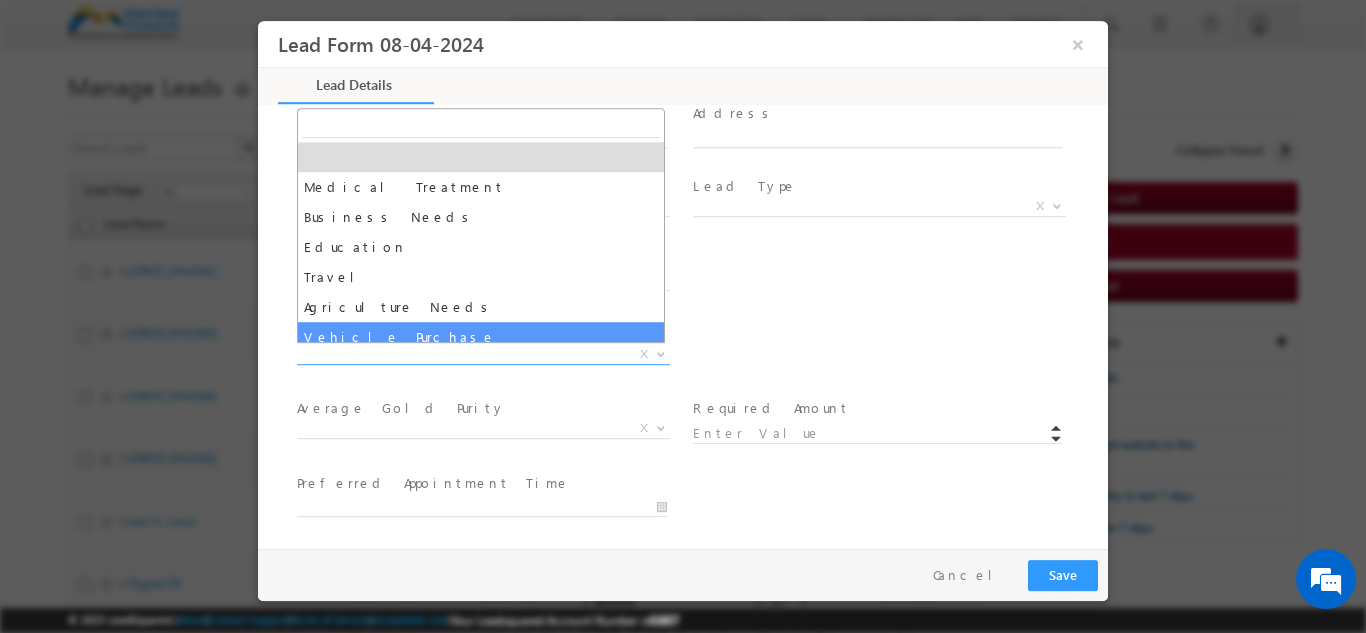 select on "Vehicle Purchase" 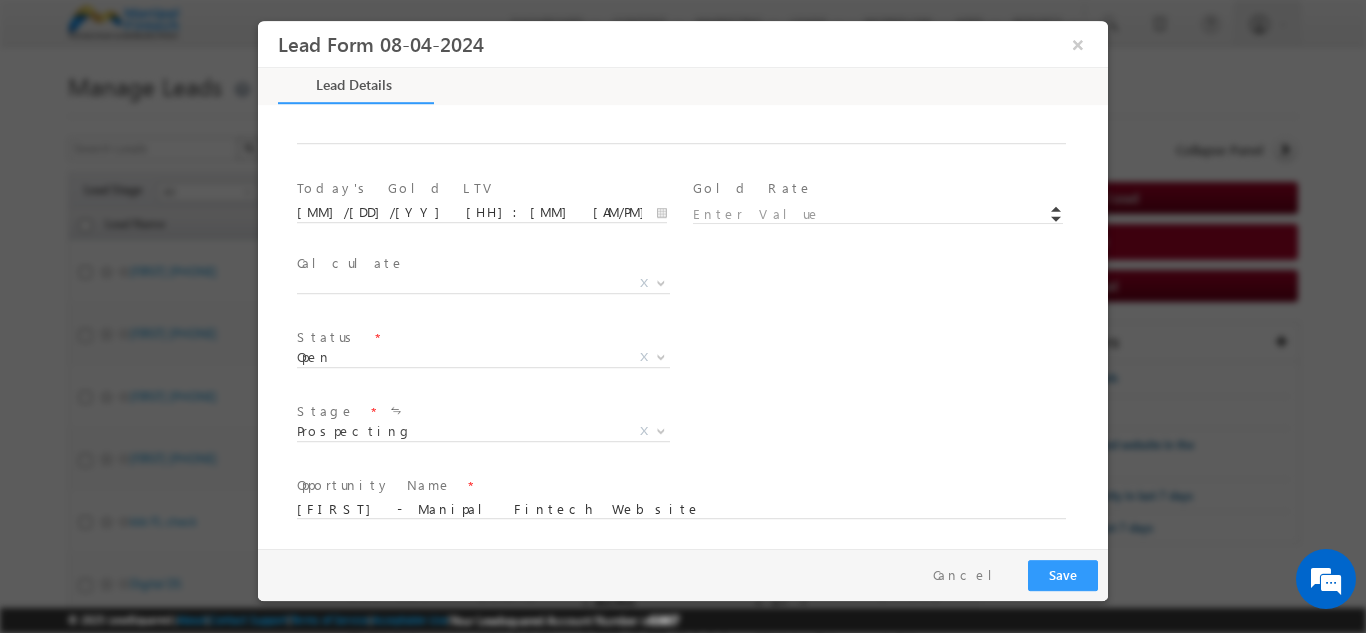 scroll, scrollTop: 1169, scrollLeft: 0, axis: vertical 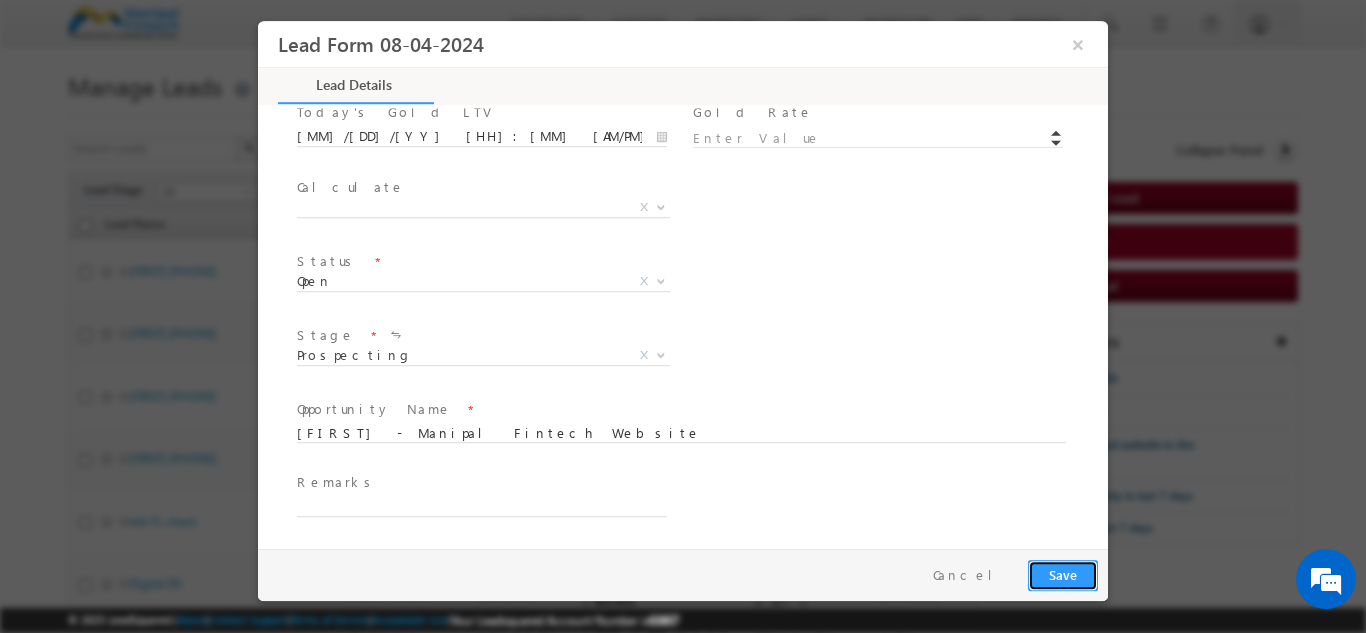 click on "Save" at bounding box center [1063, 574] 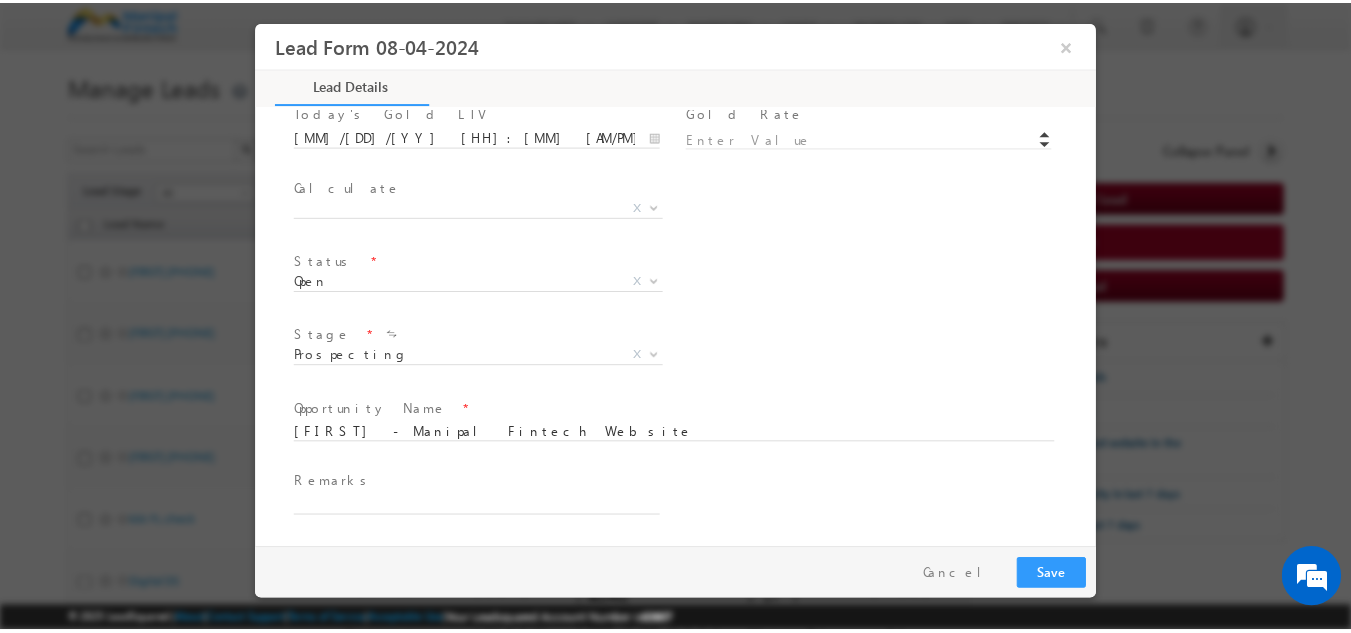 scroll, scrollTop: 56, scrollLeft: 0, axis: vertical 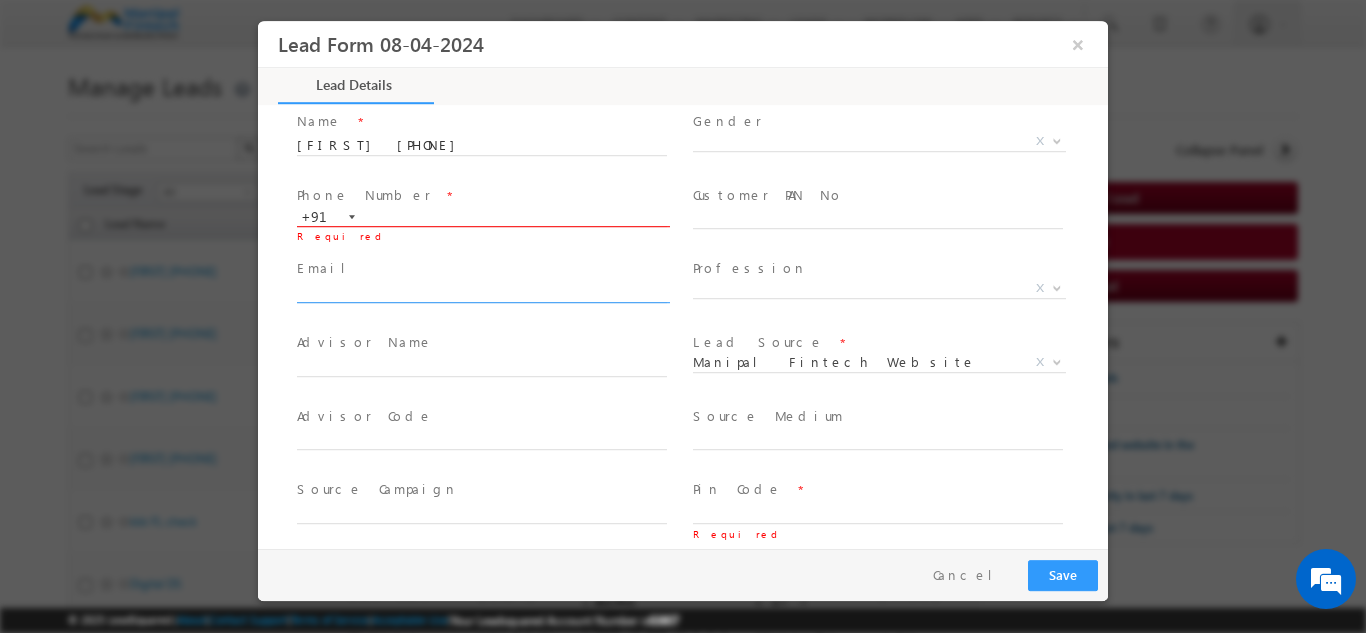 paste on "8708086344" 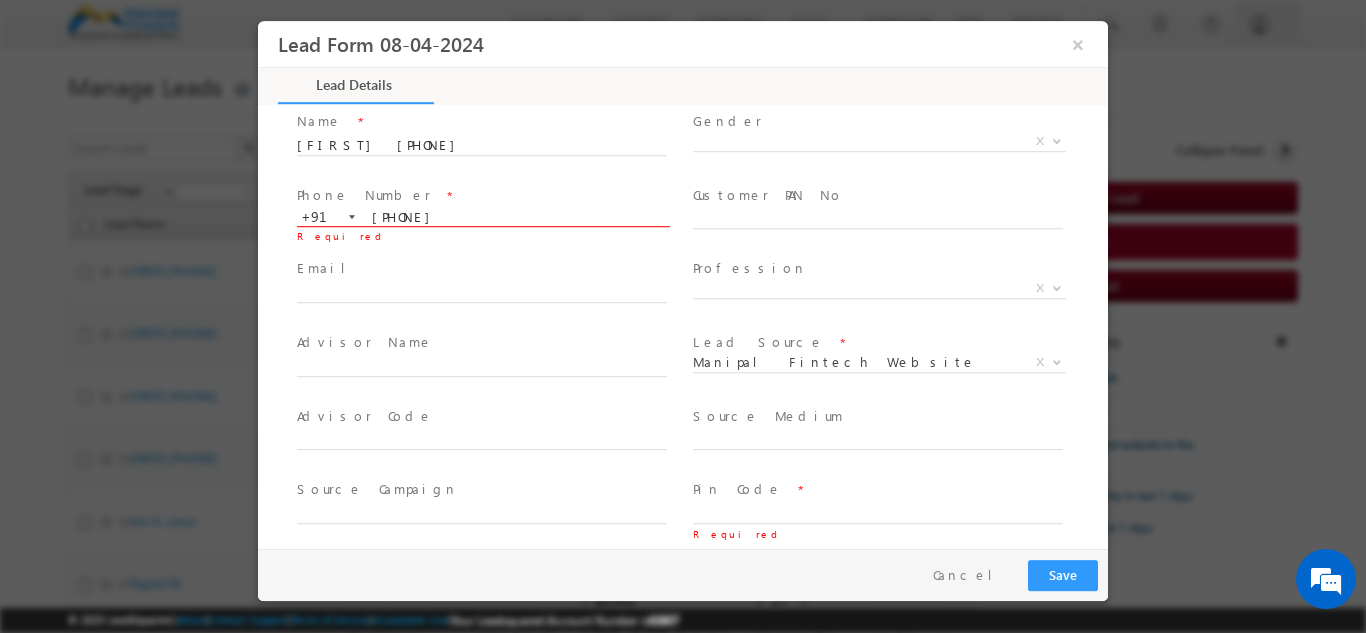 type on "8708086344" 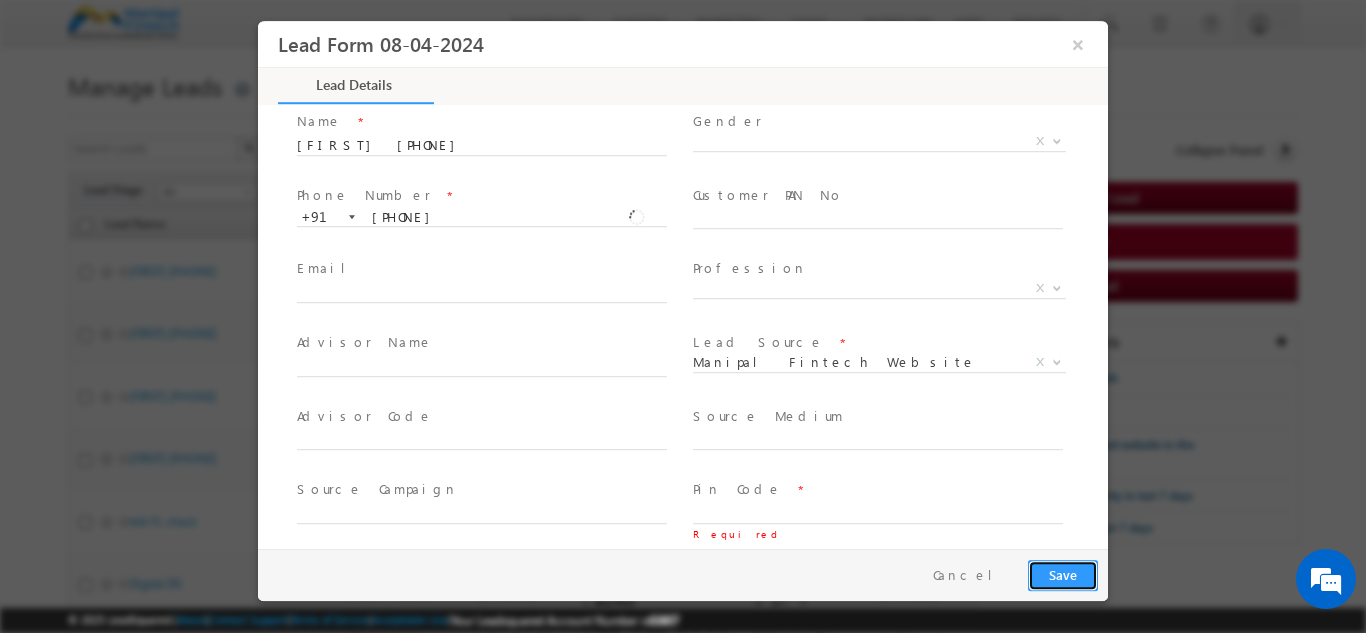click on "Save" at bounding box center (1063, 574) 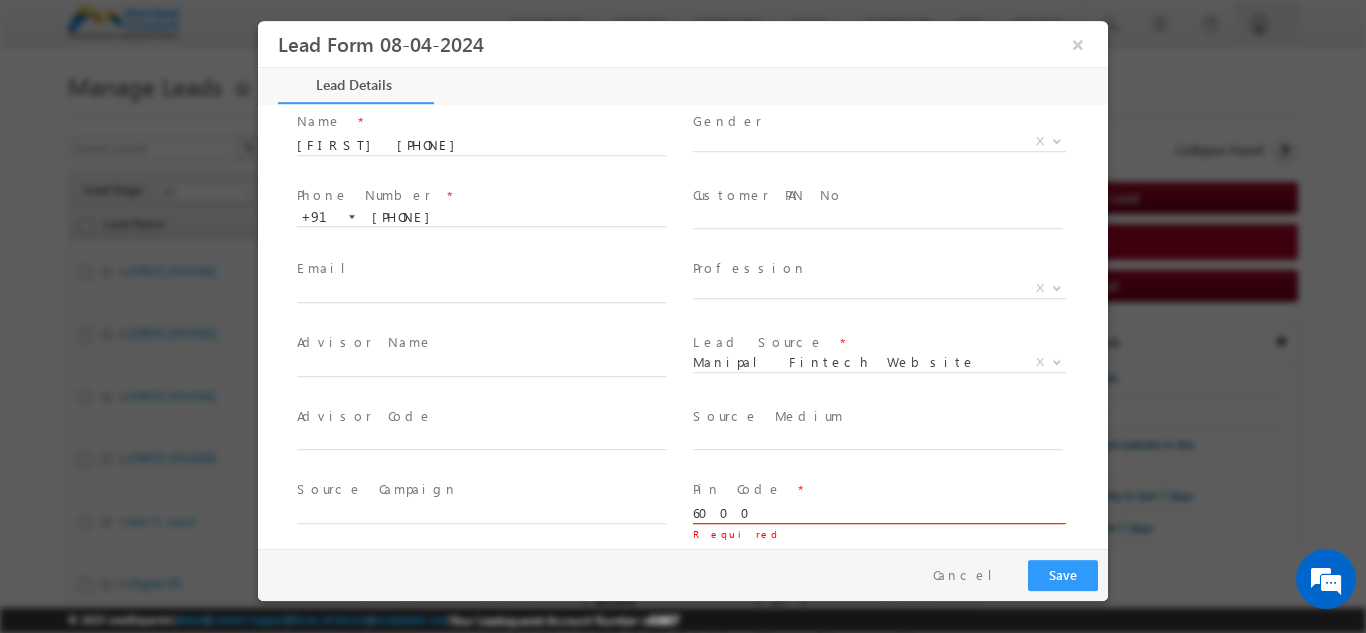 type on "600006" 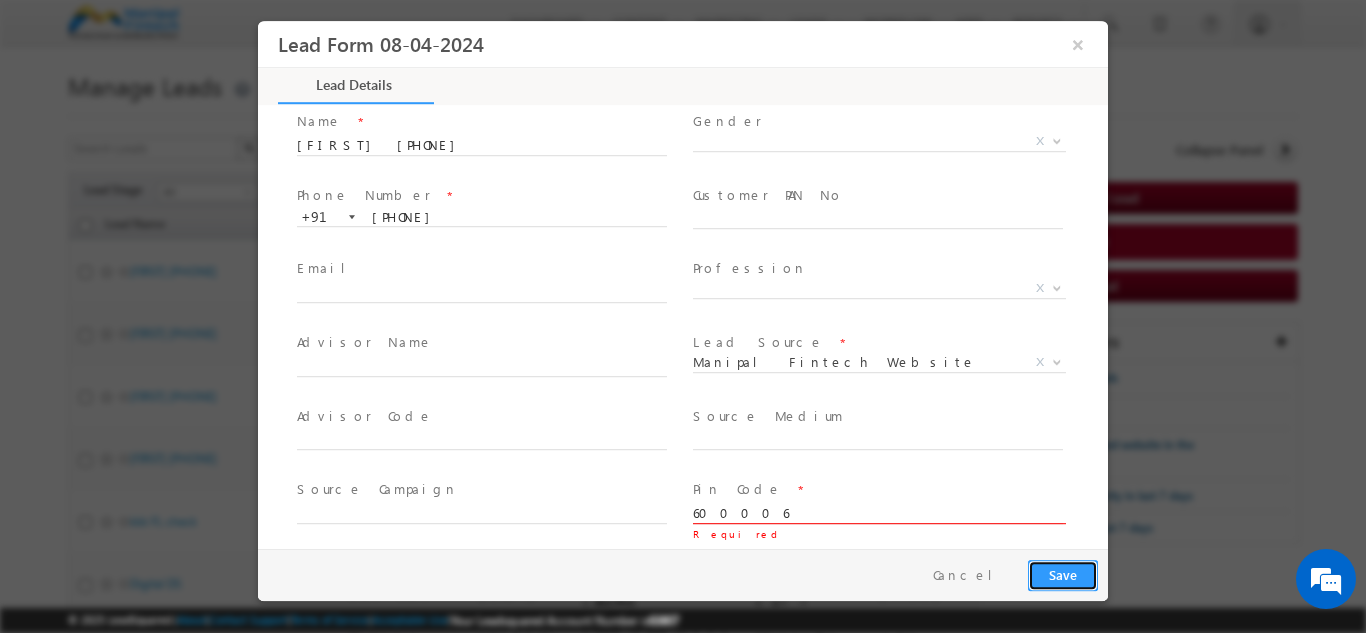 click on "Save" at bounding box center (1063, 574) 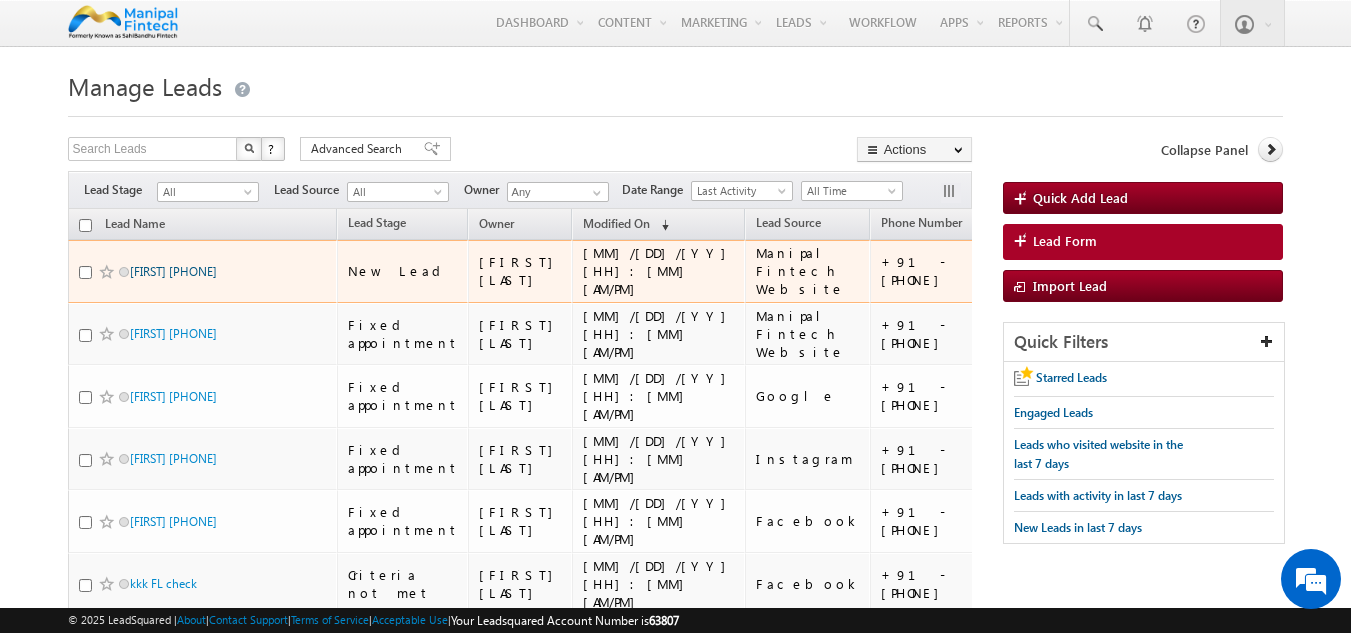 click on "badal 8708086344" at bounding box center (173, 271) 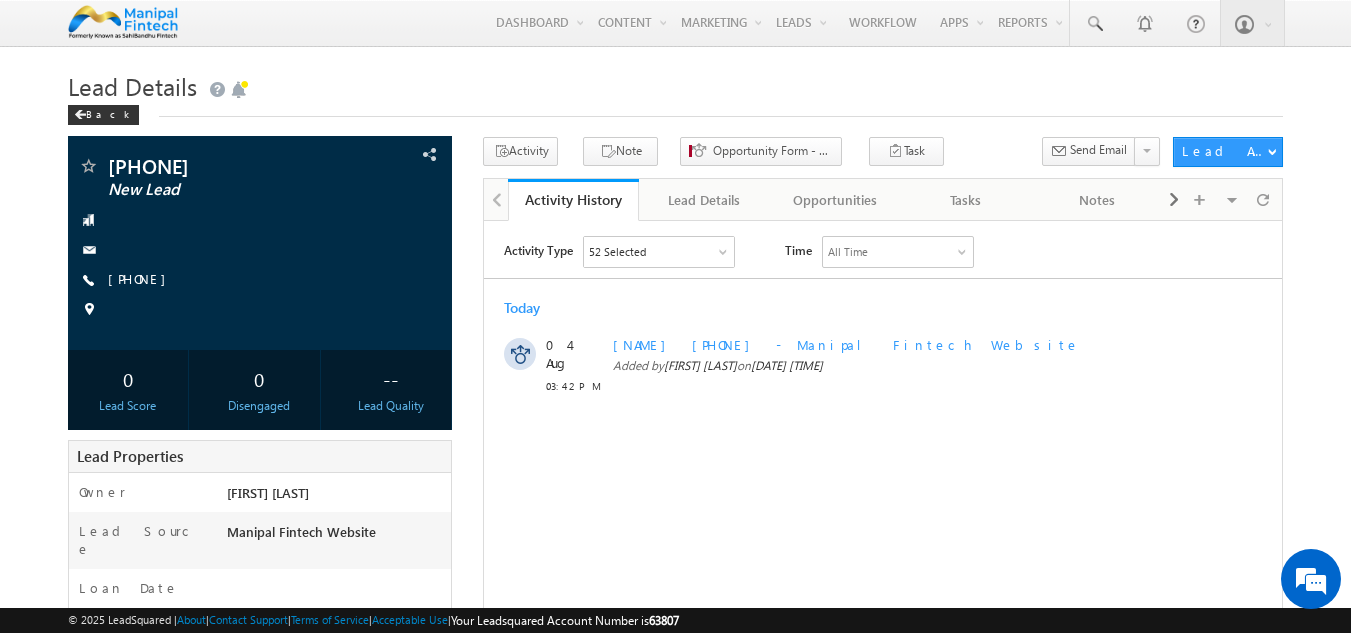 scroll, scrollTop: 0, scrollLeft: 0, axis: both 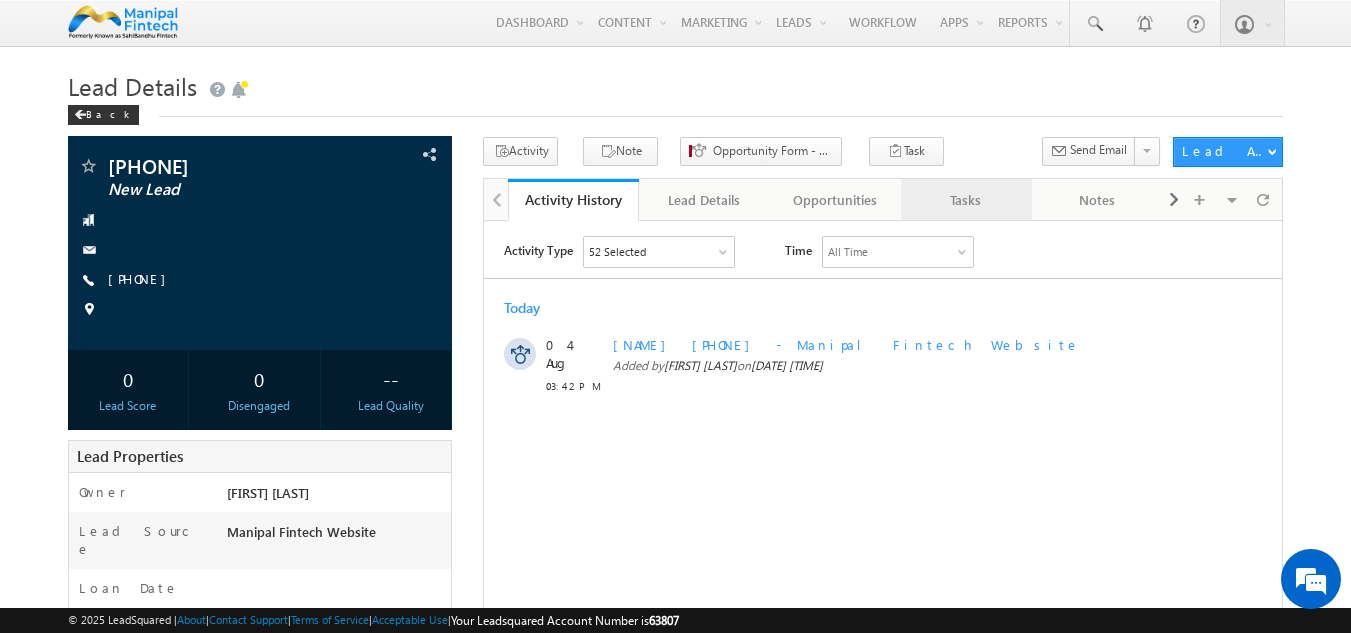 click on "Tasks" at bounding box center (965, 200) 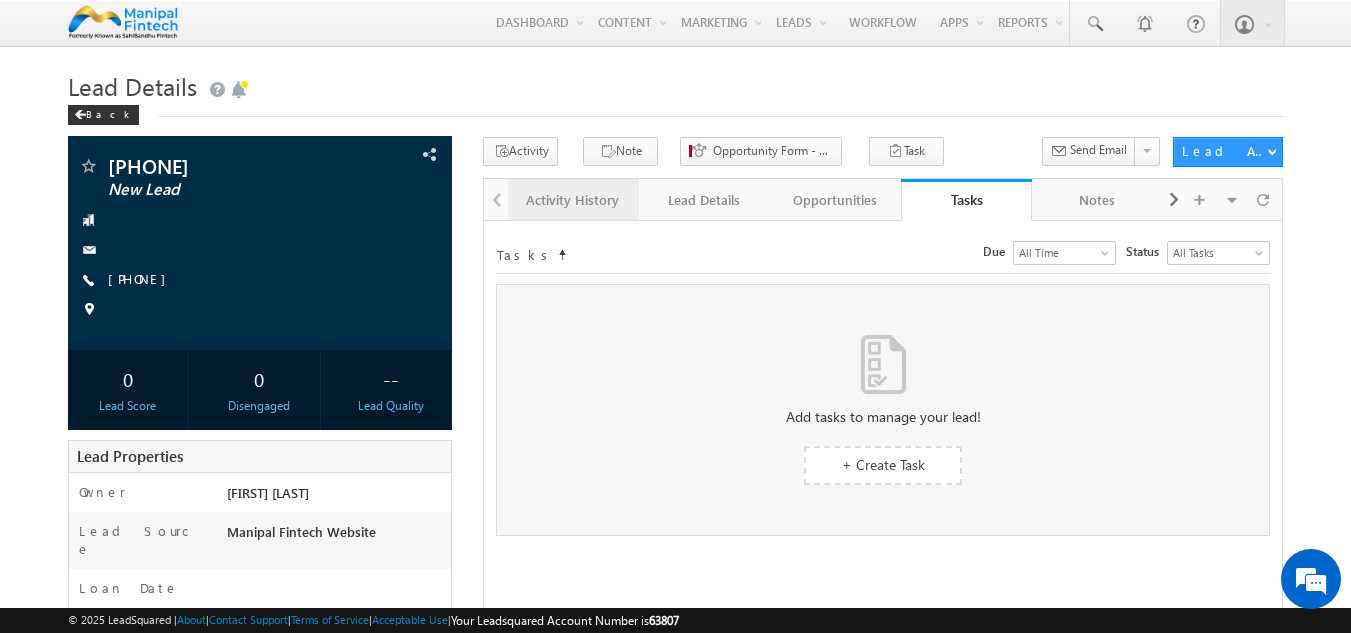 click on "Activity History" at bounding box center (572, 200) 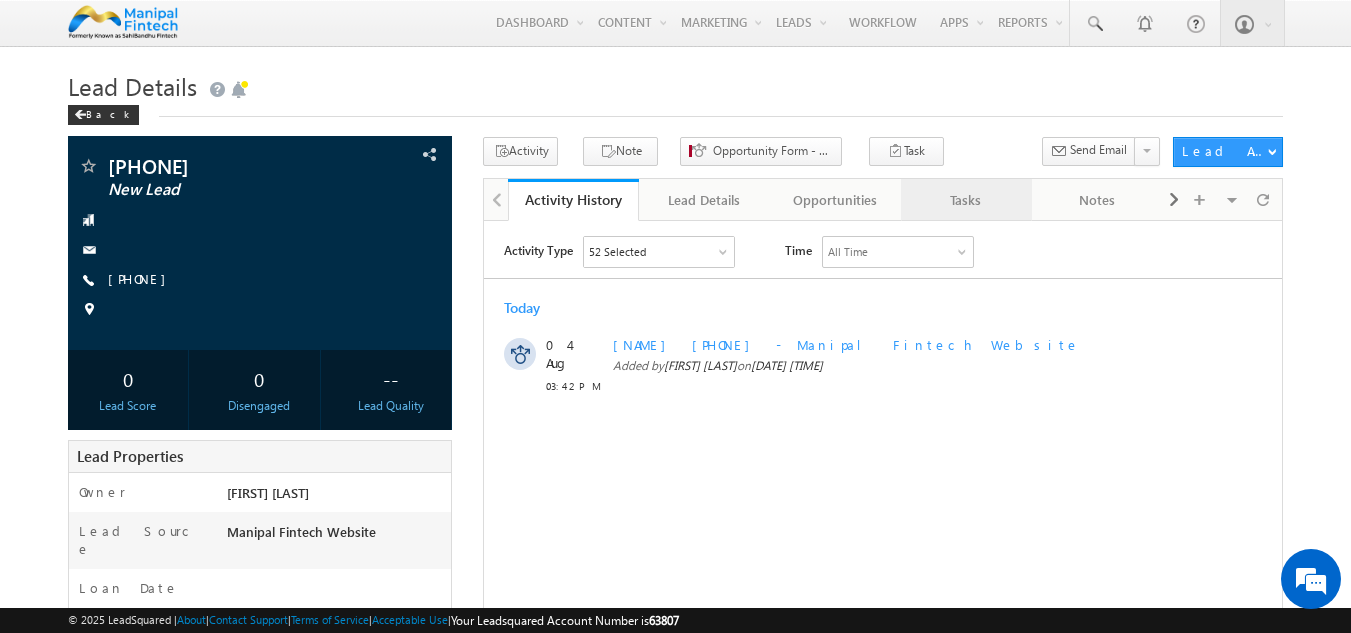click on "Tasks" at bounding box center [965, 200] 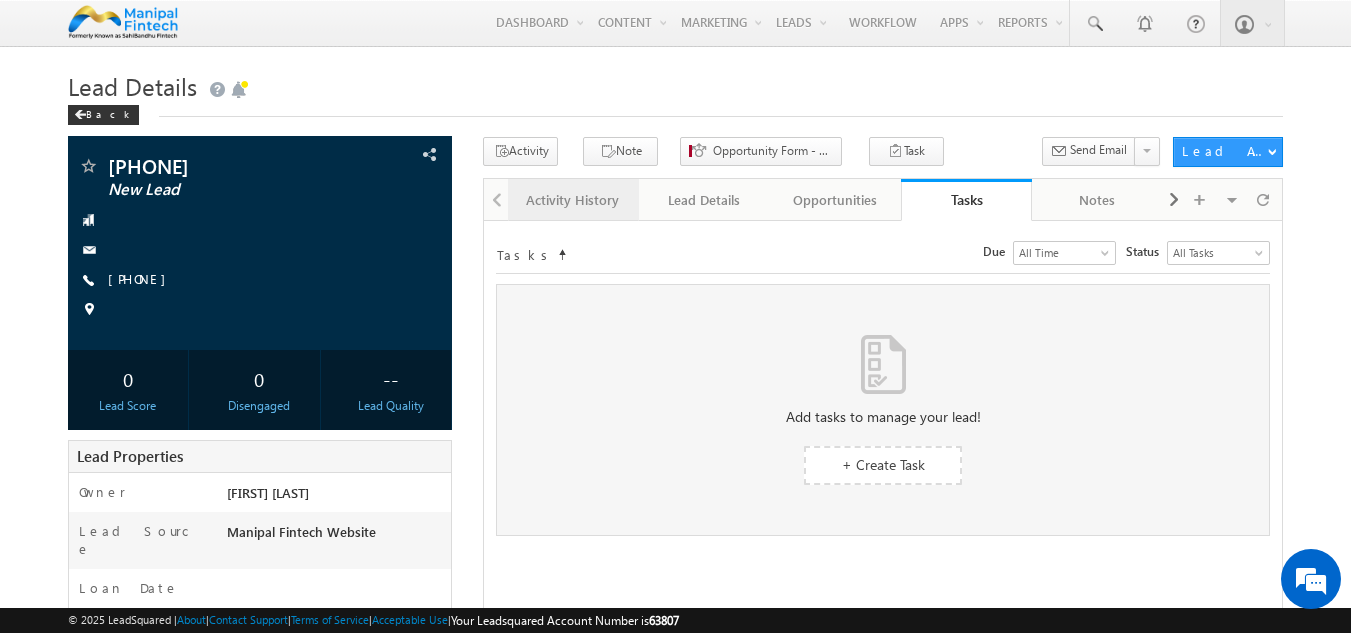 click on "Activity History" at bounding box center (572, 200) 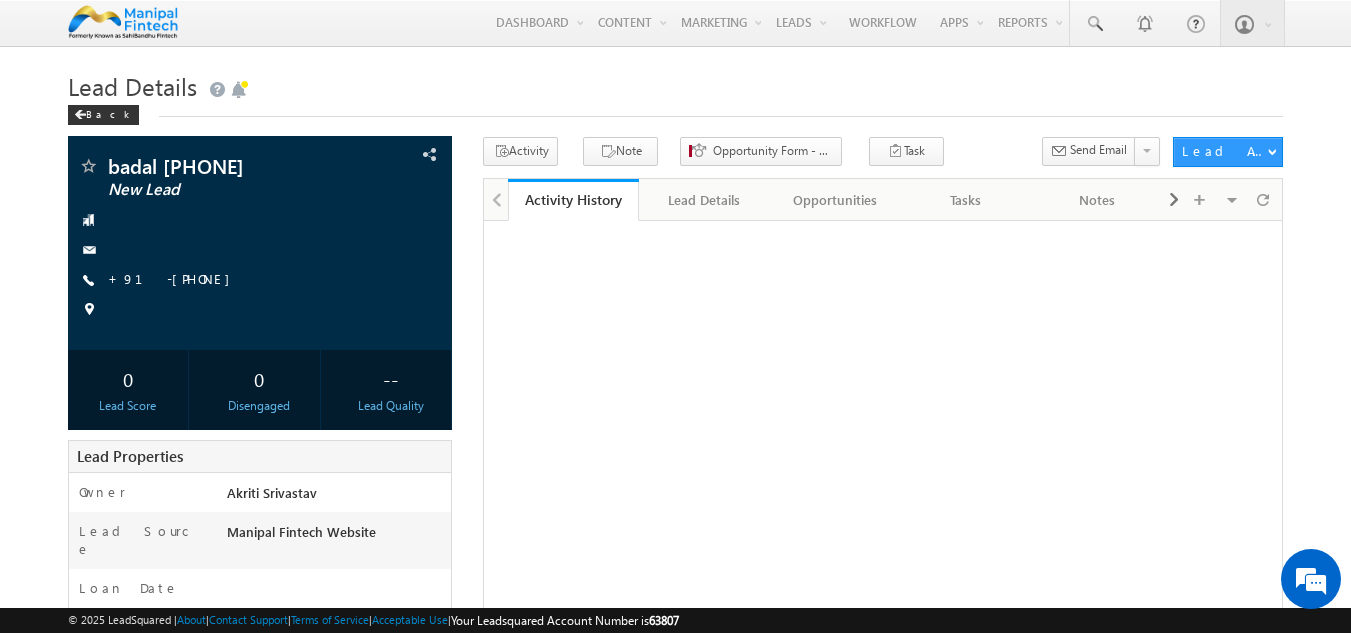 scroll, scrollTop: 0, scrollLeft: 0, axis: both 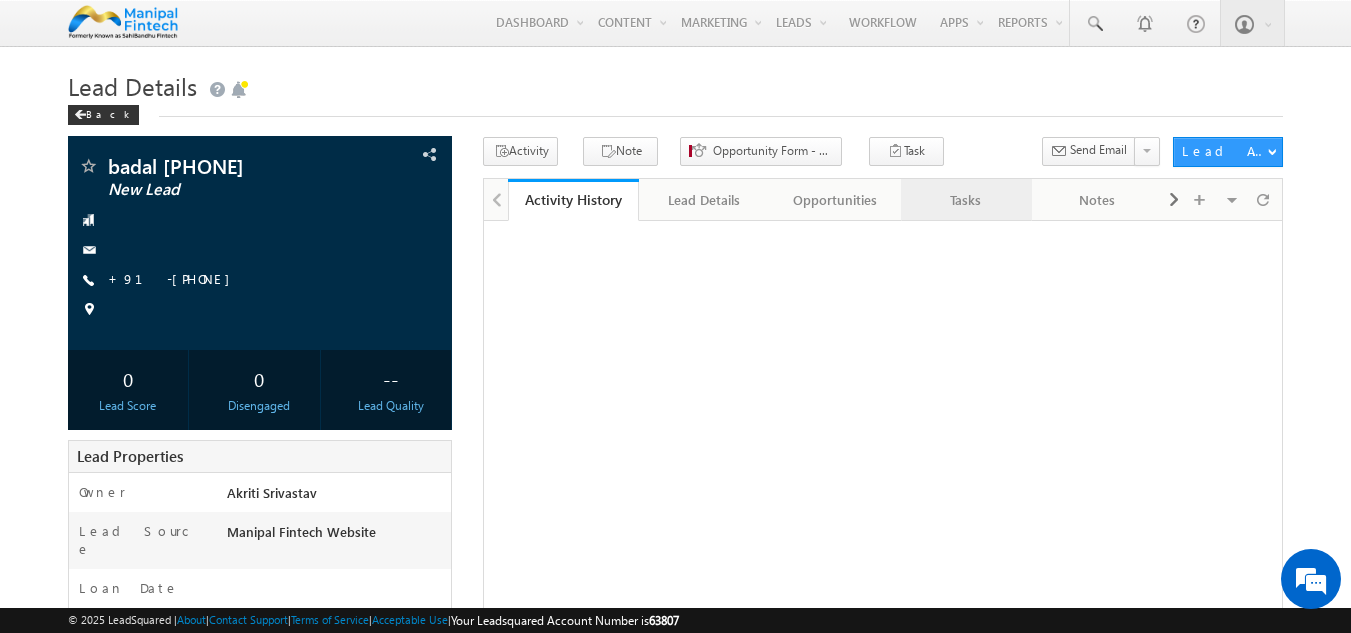click on "Tasks" at bounding box center (965, 200) 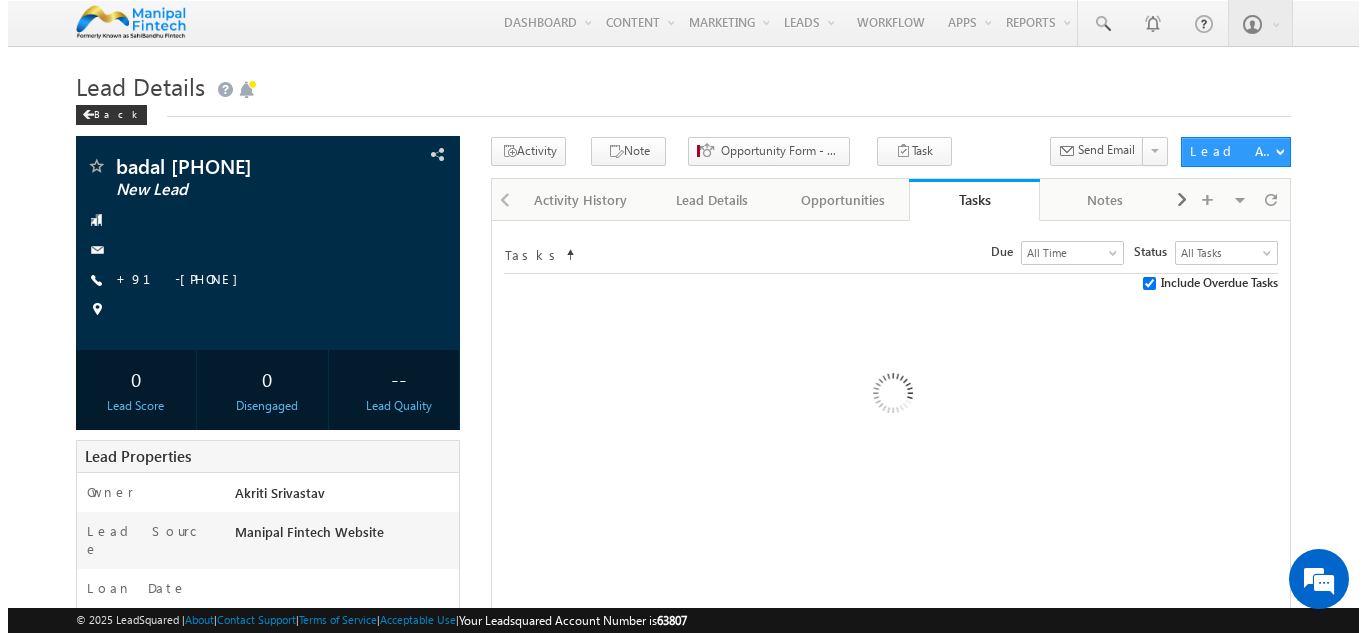 scroll, scrollTop: 0, scrollLeft: 0, axis: both 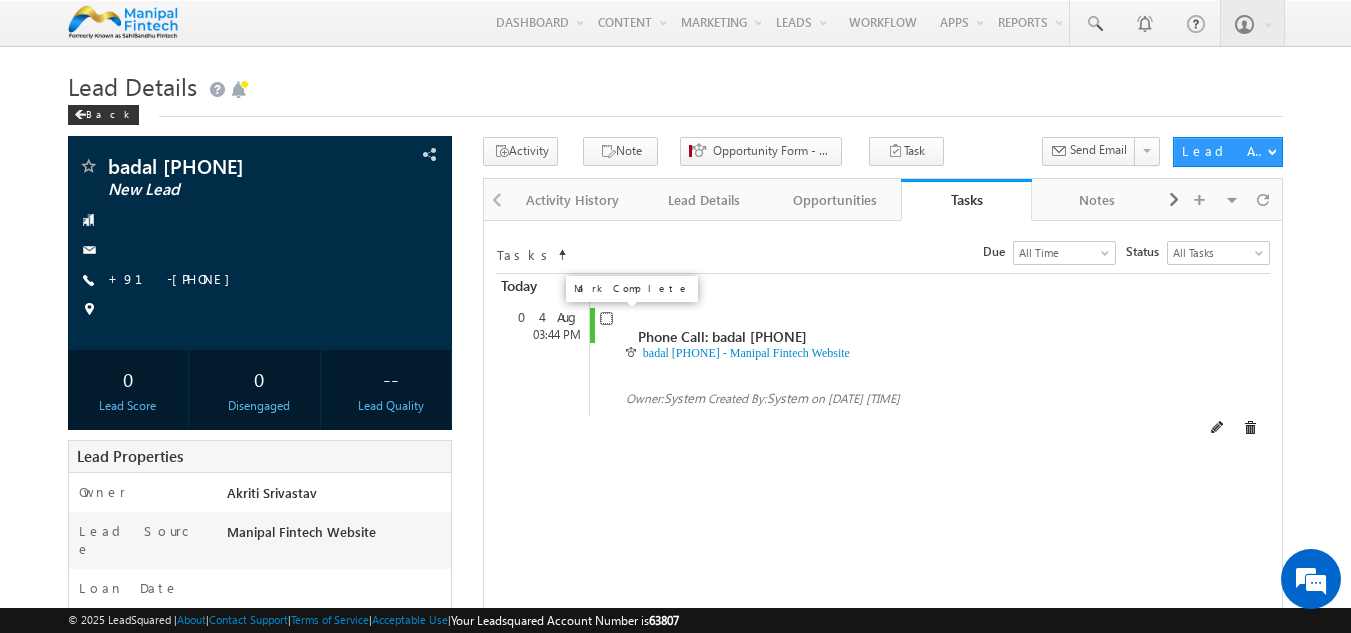 click at bounding box center (606, 318) 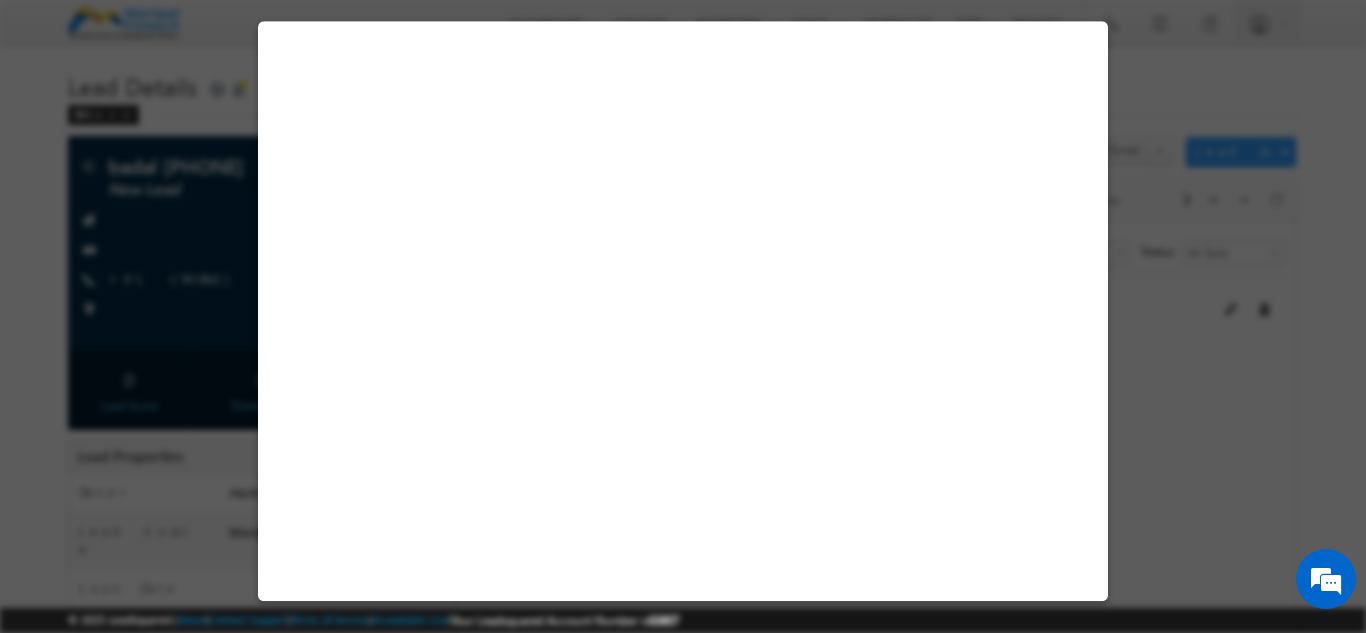 select on "Manipal Fintech Website" 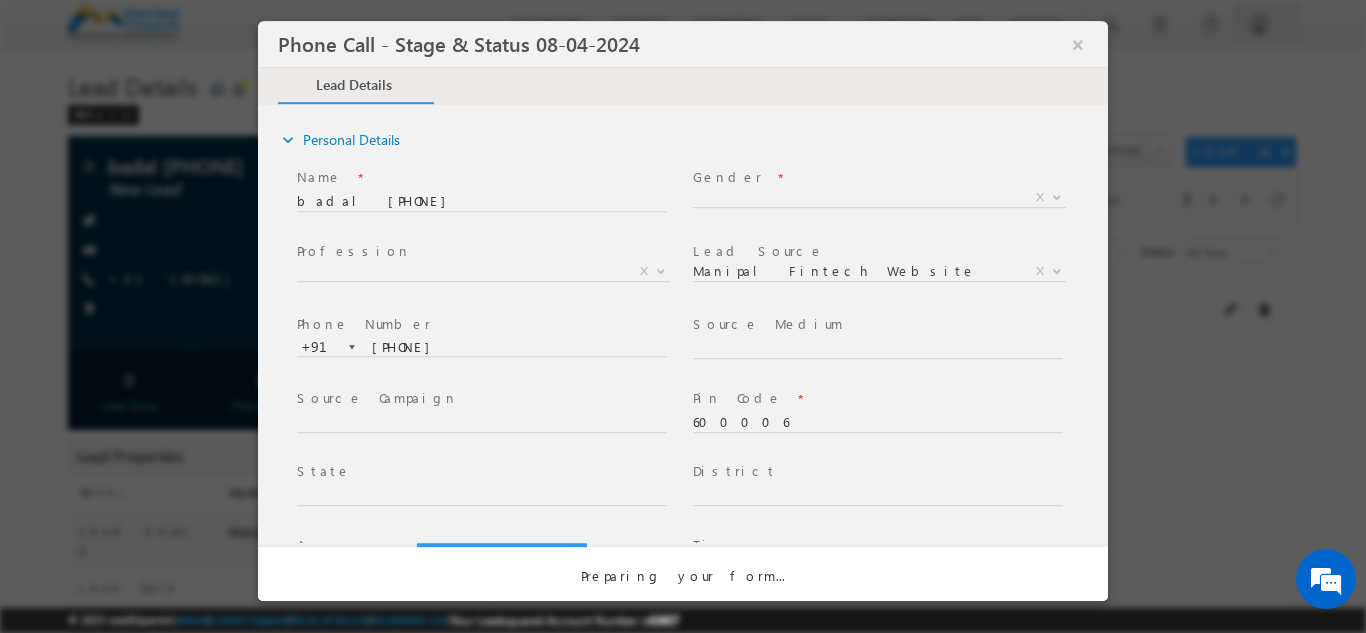 select on "Open" 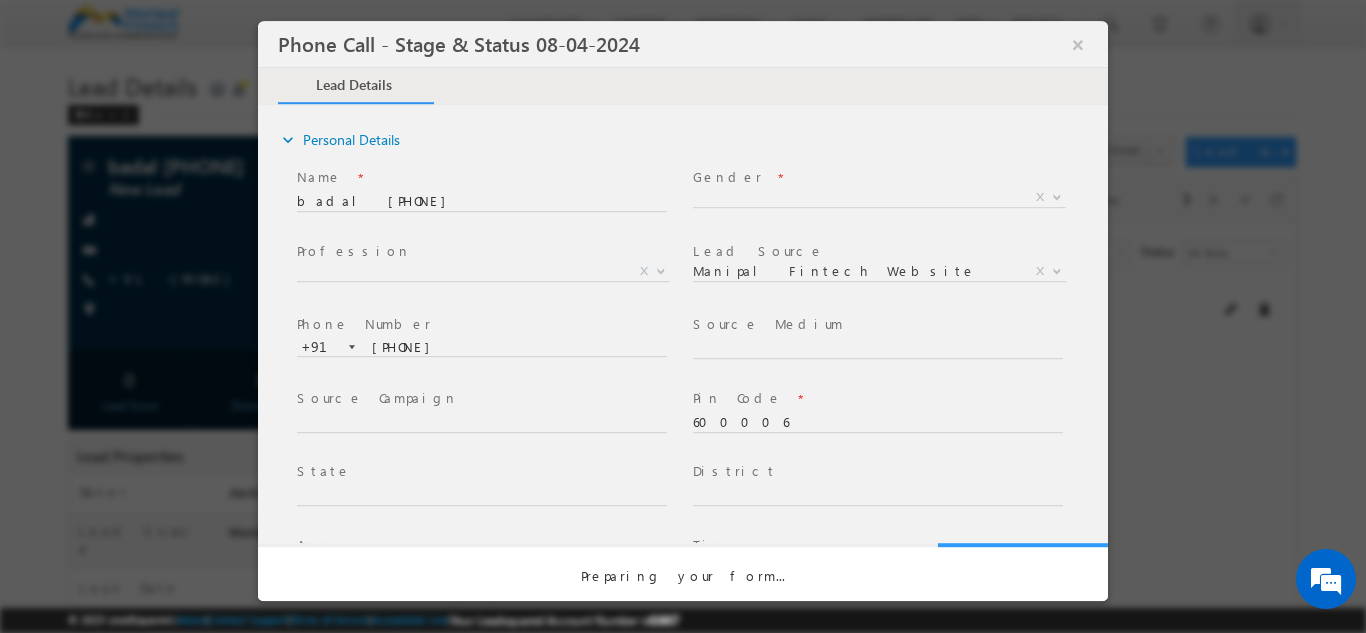 scroll, scrollTop: 0, scrollLeft: 0, axis: both 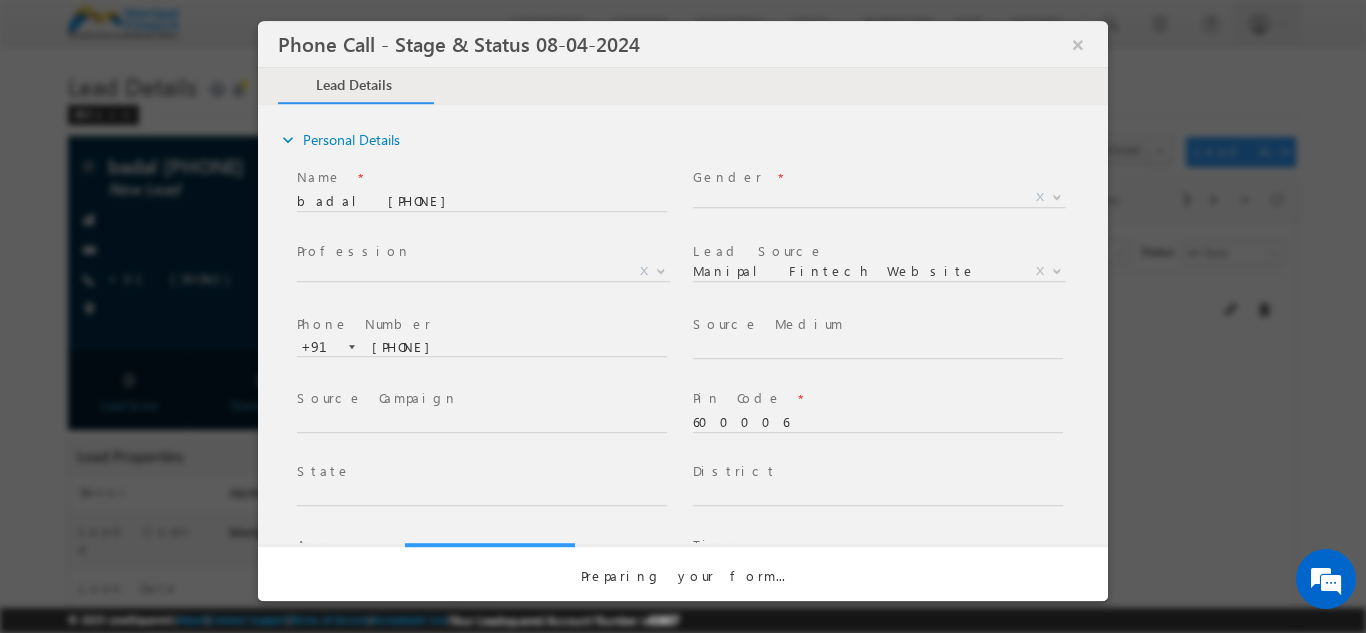 select on "Fresh Lead" 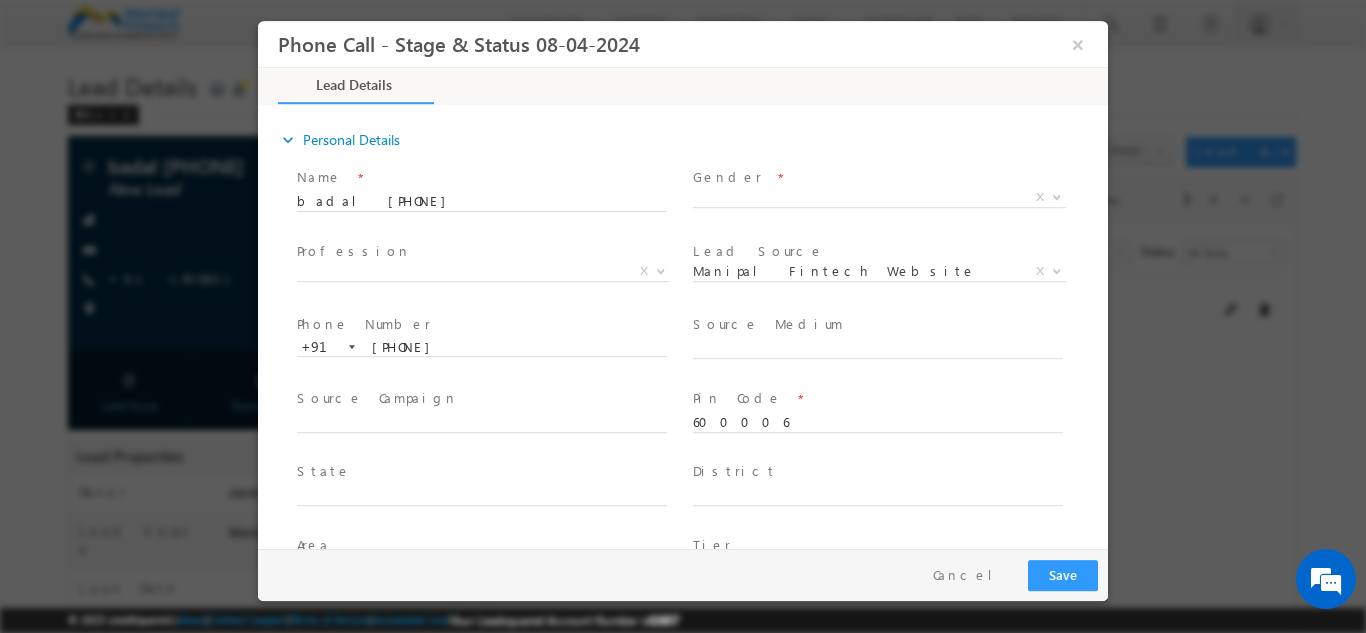 type on "08/04/25 3:43 PM" 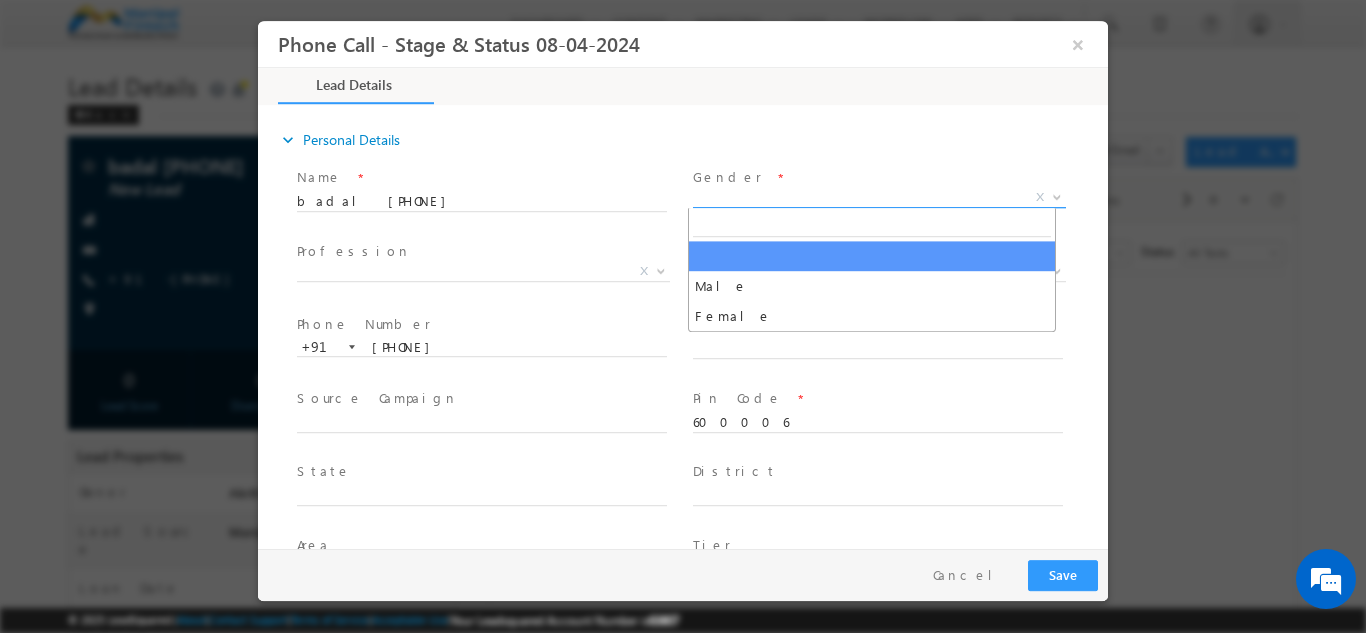 click on "X" at bounding box center (879, 197) 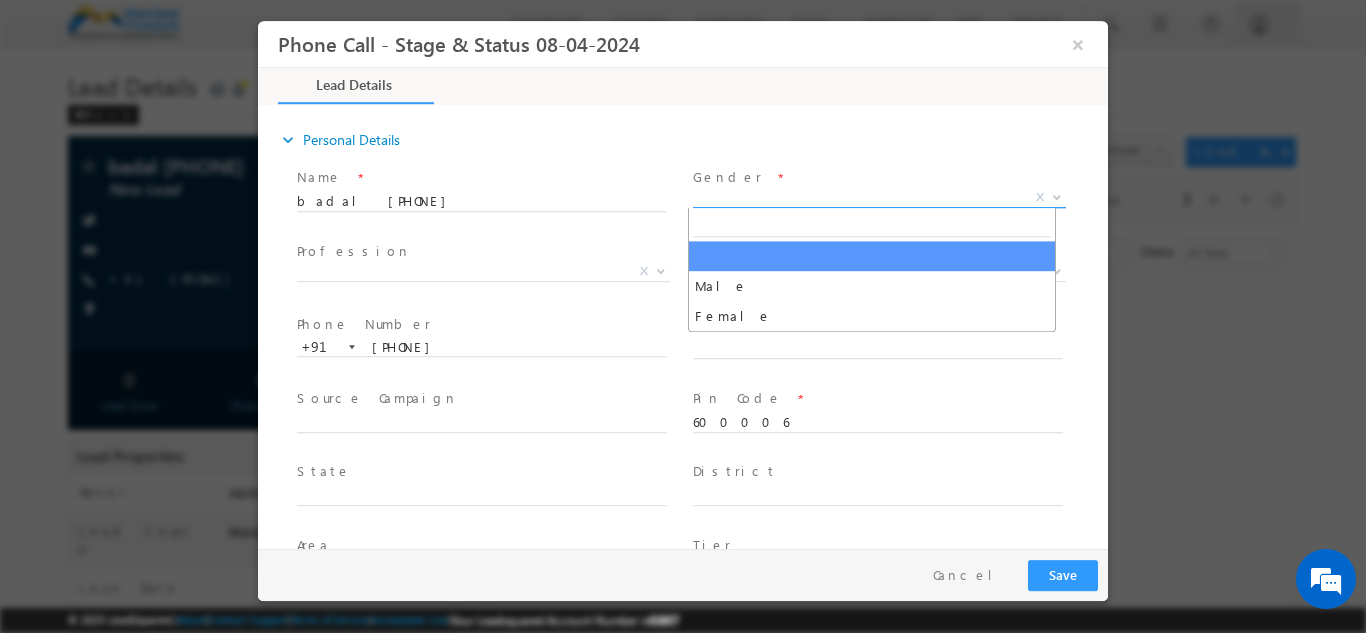 scroll, scrollTop: 0, scrollLeft: 0, axis: both 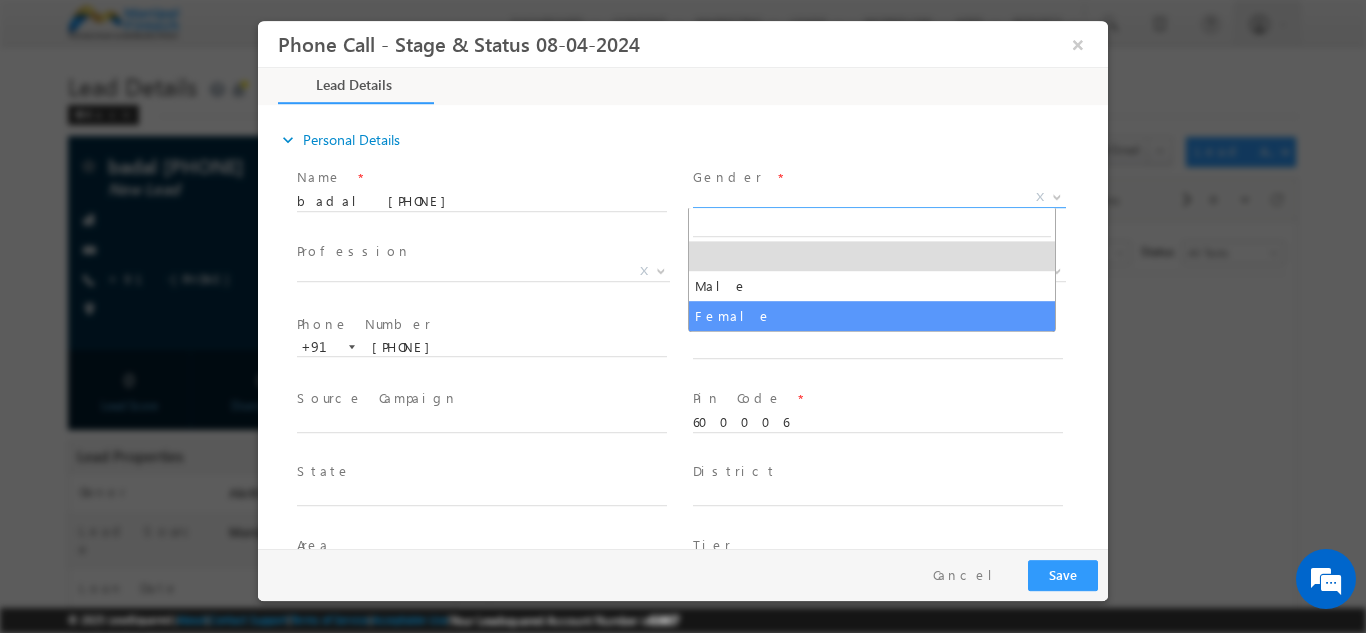 select on "Female" 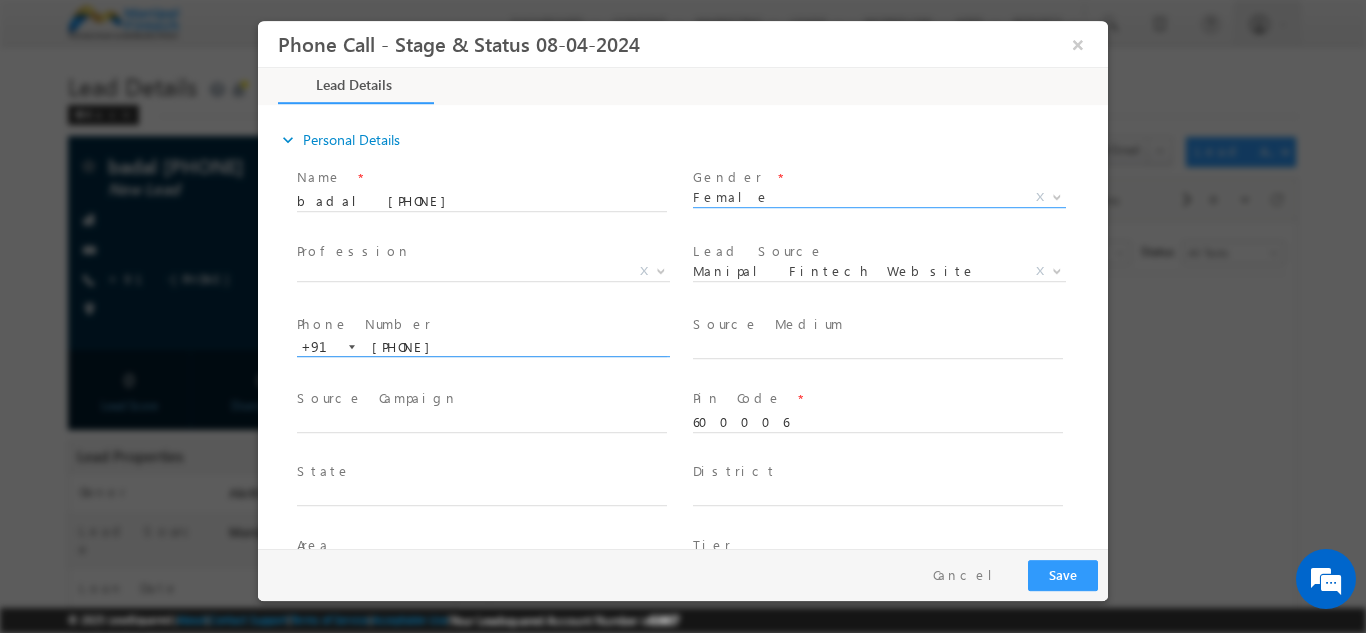 scroll, scrollTop: 1020, scrollLeft: 0, axis: vertical 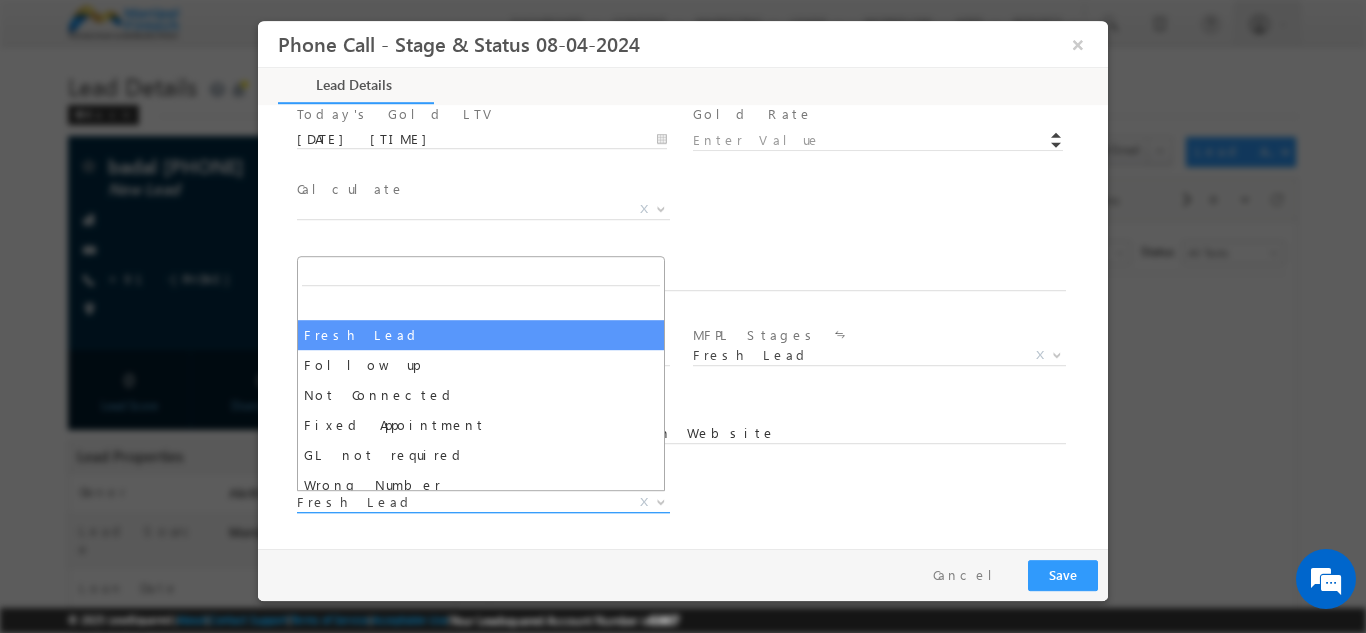 click on "Fresh Lead" at bounding box center [459, 501] 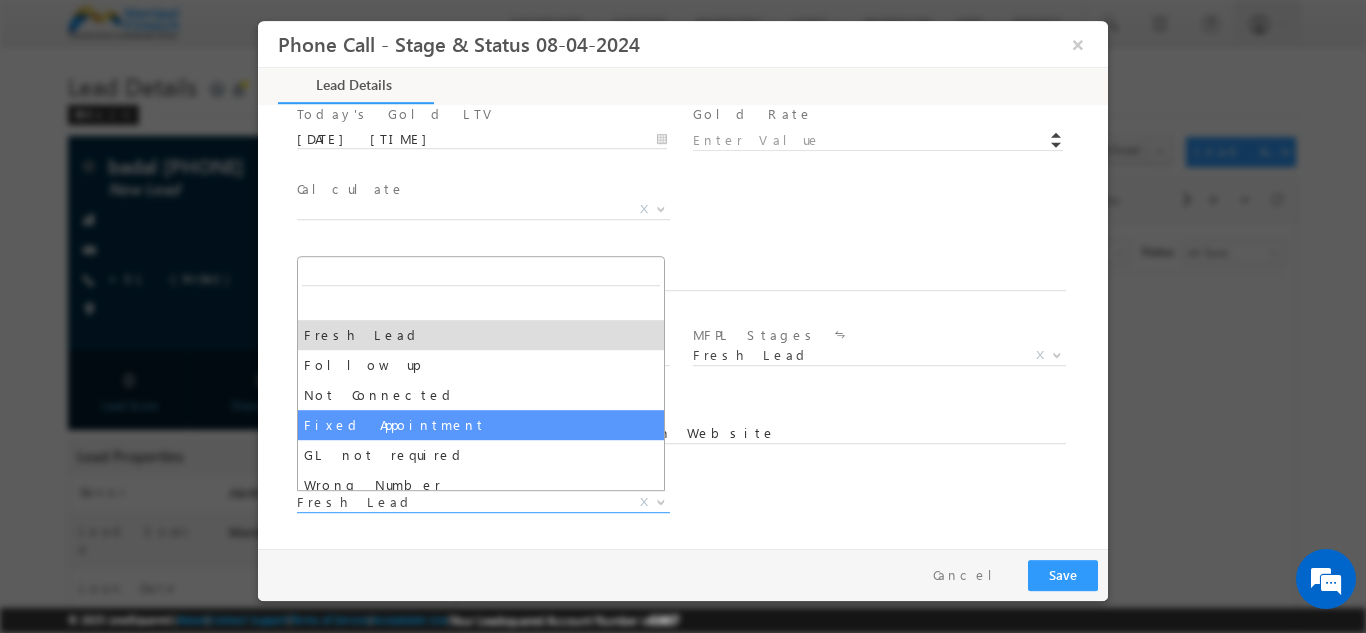 select on "Fixed Appointment" 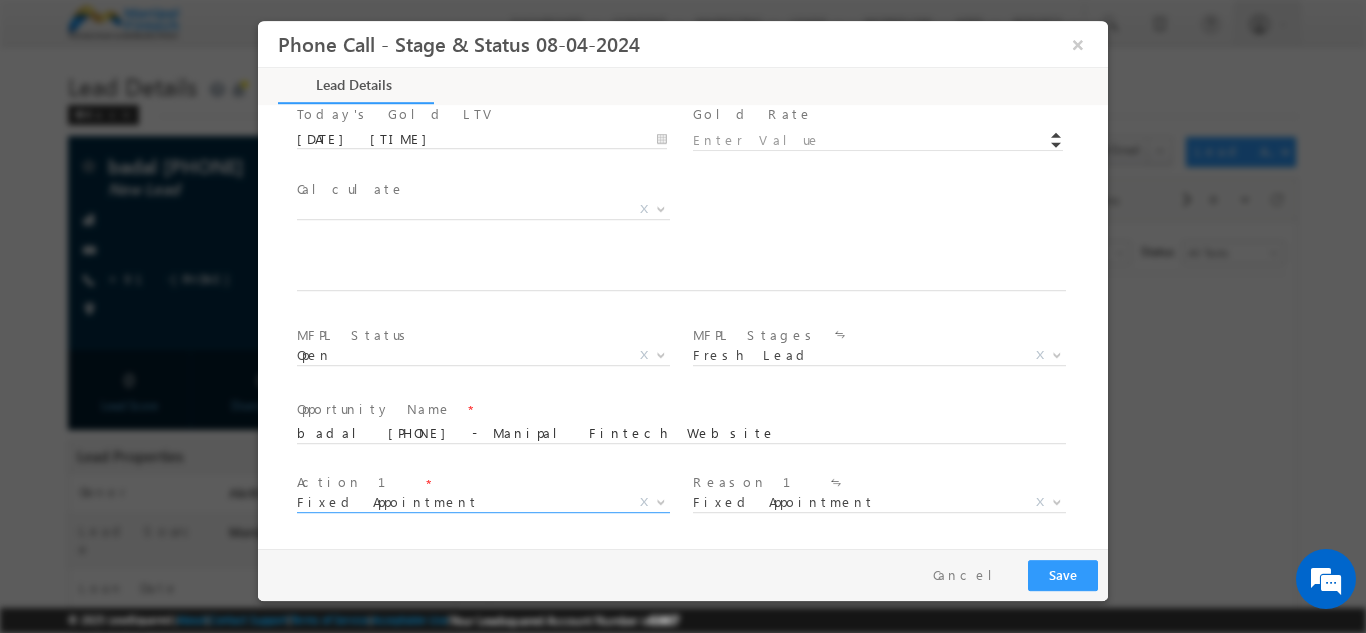 scroll, scrollTop: 1168, scrollLeft: 0, axis: vertical 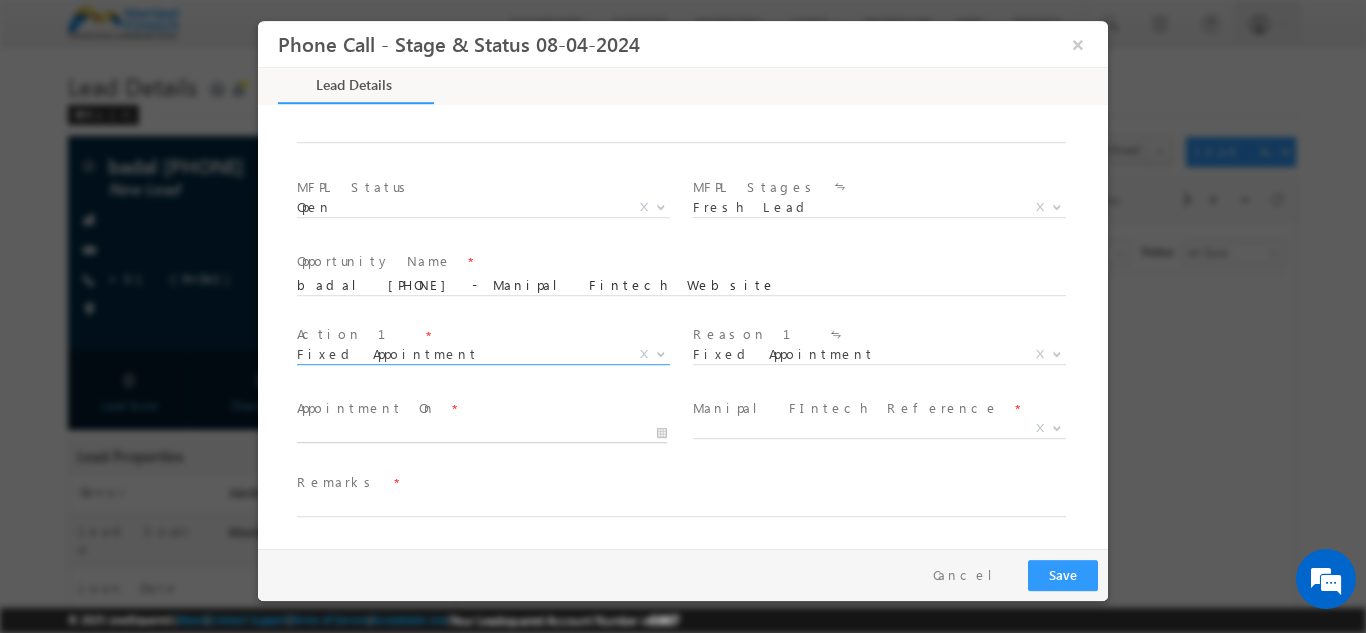 type on "08/04/25 3:44 PM" 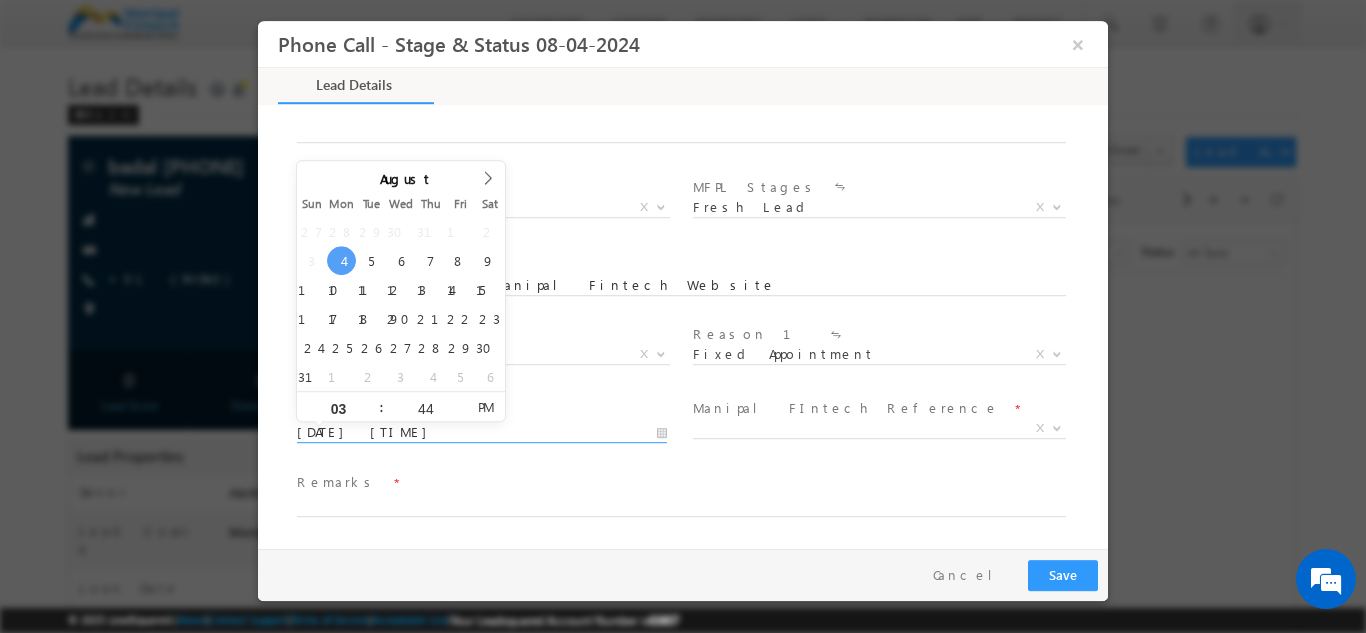 click on "08/04/25 3:44 PM" at bounding box center (482, 432) 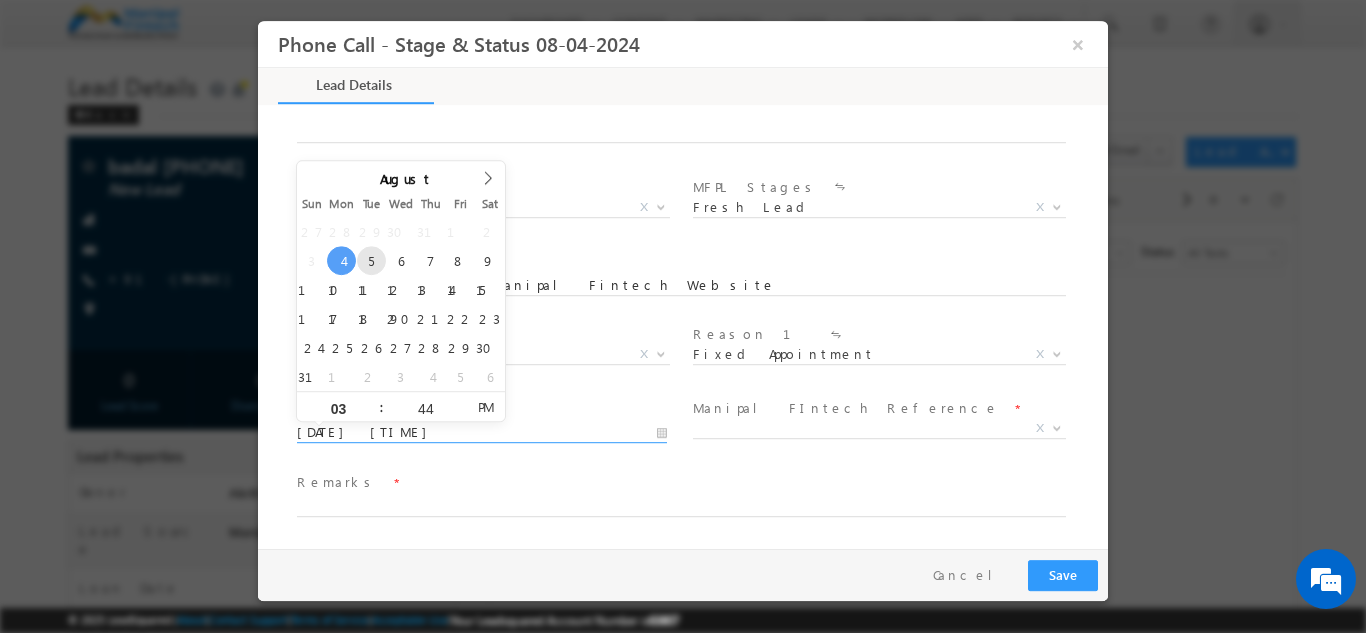 type on "08/05/25 3:44 PM" 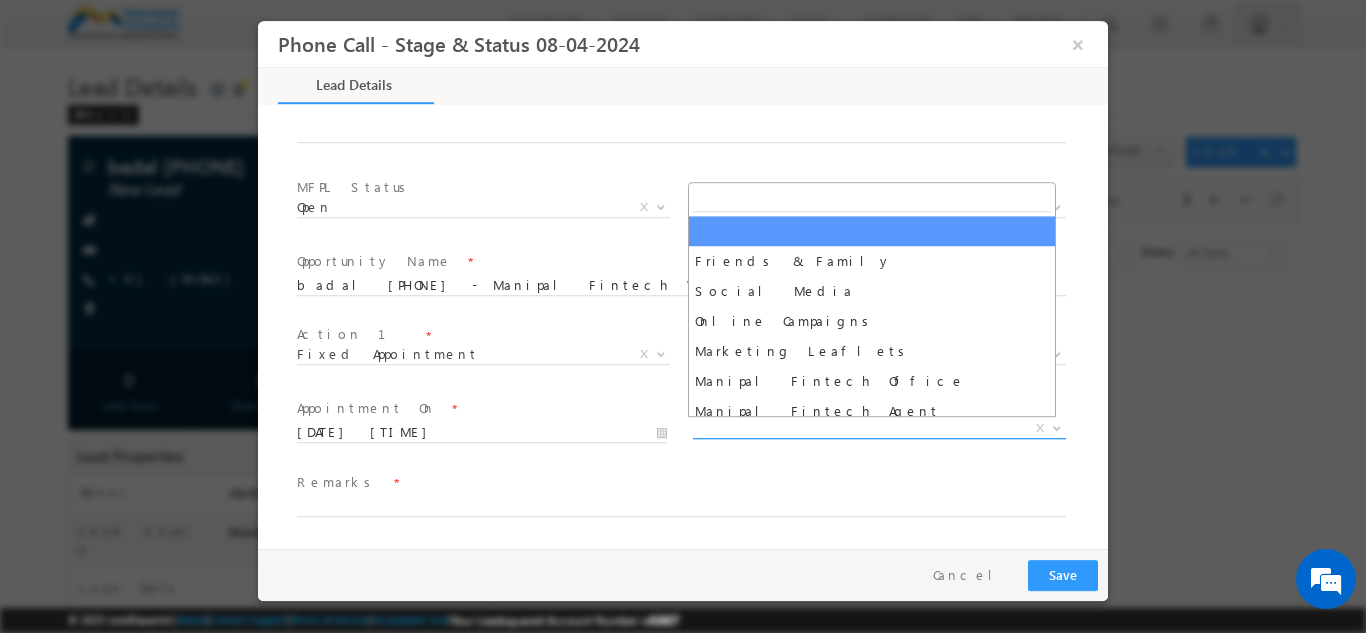 click on "X" at bounding box center (879, 428) 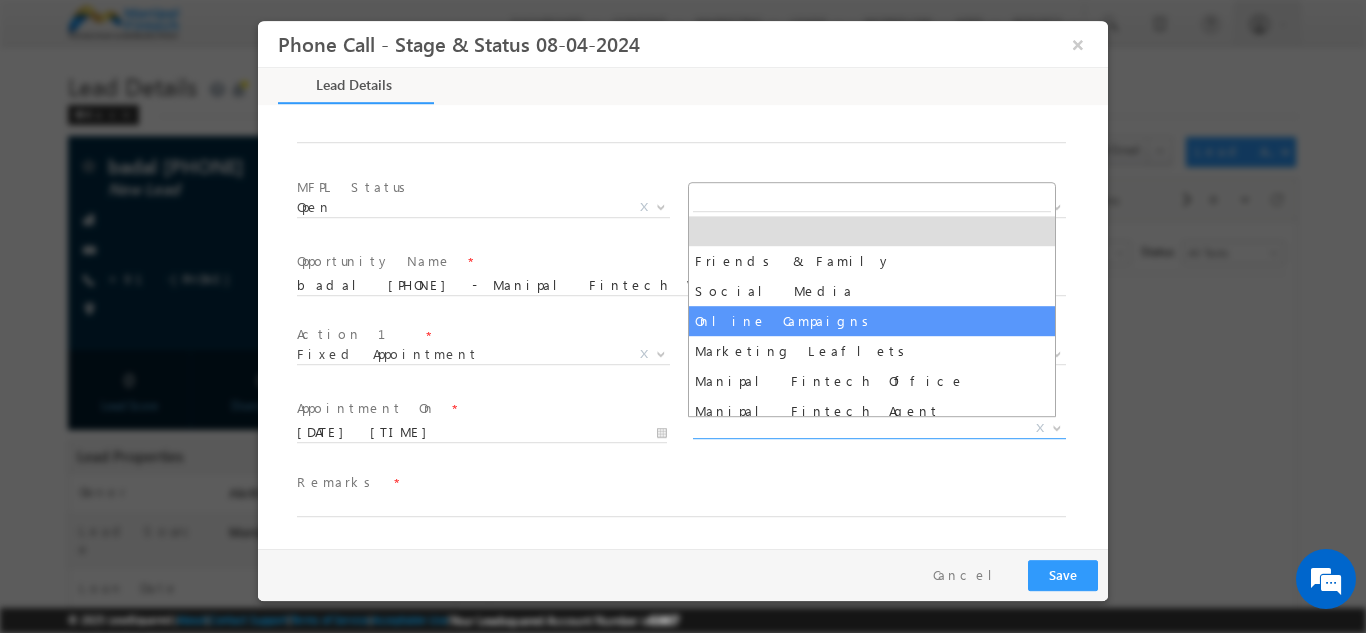 select on "Online Campaigns" 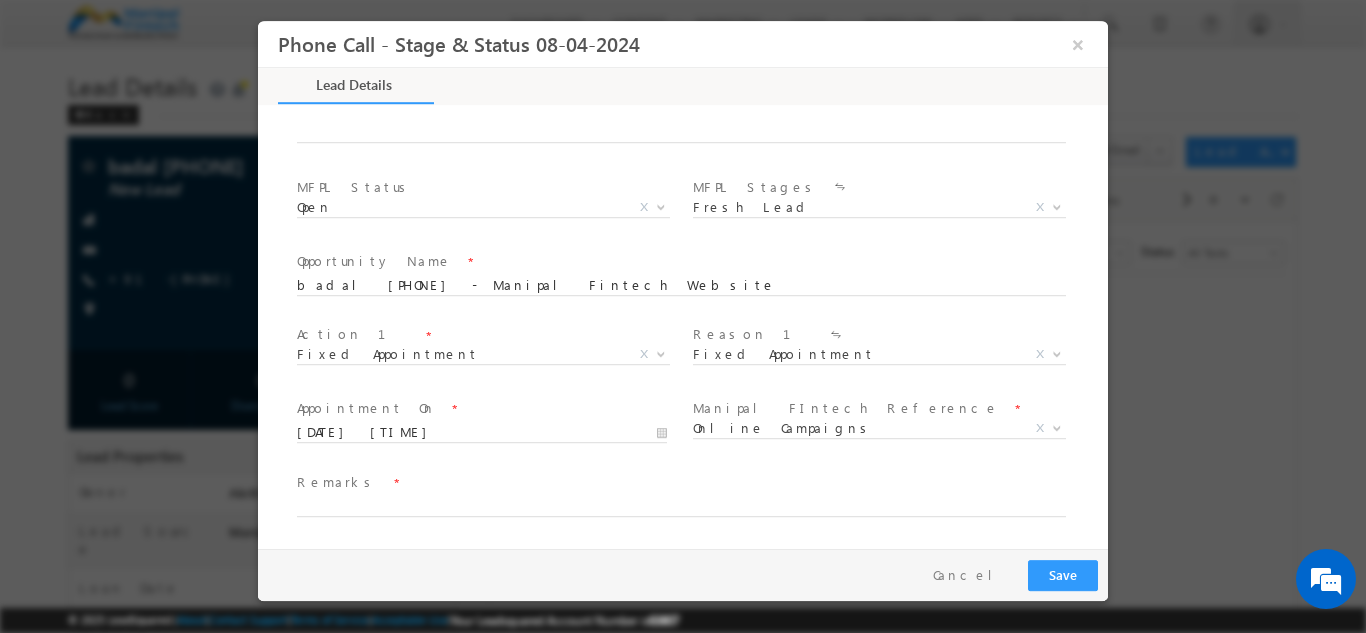 click on "Remarks
*" at bounding box center [690, 494] 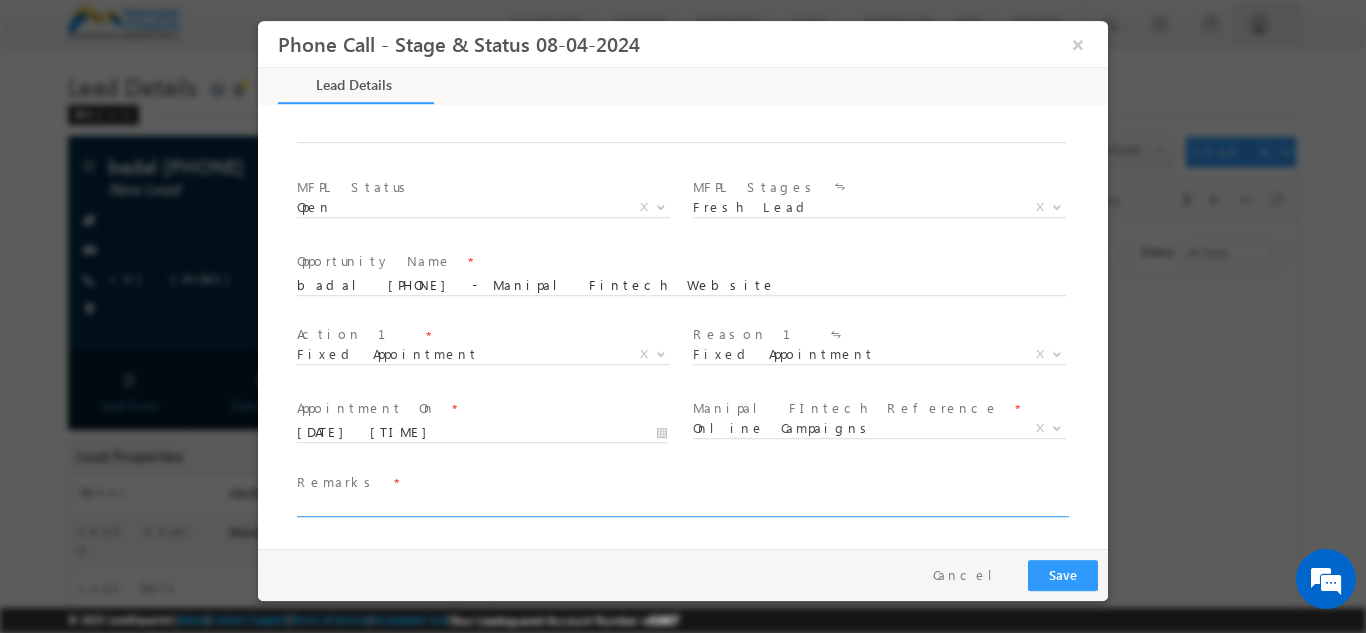 click at bounding box center (690, 506) 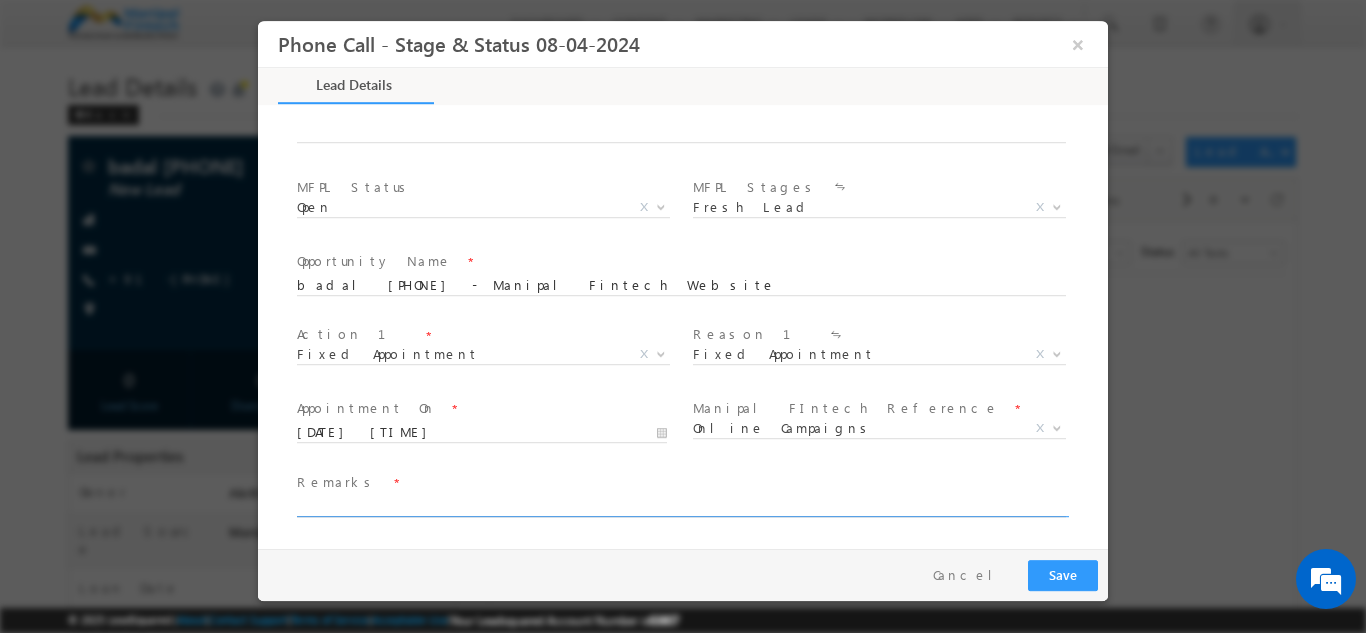 click at bounding box center [681, 506] 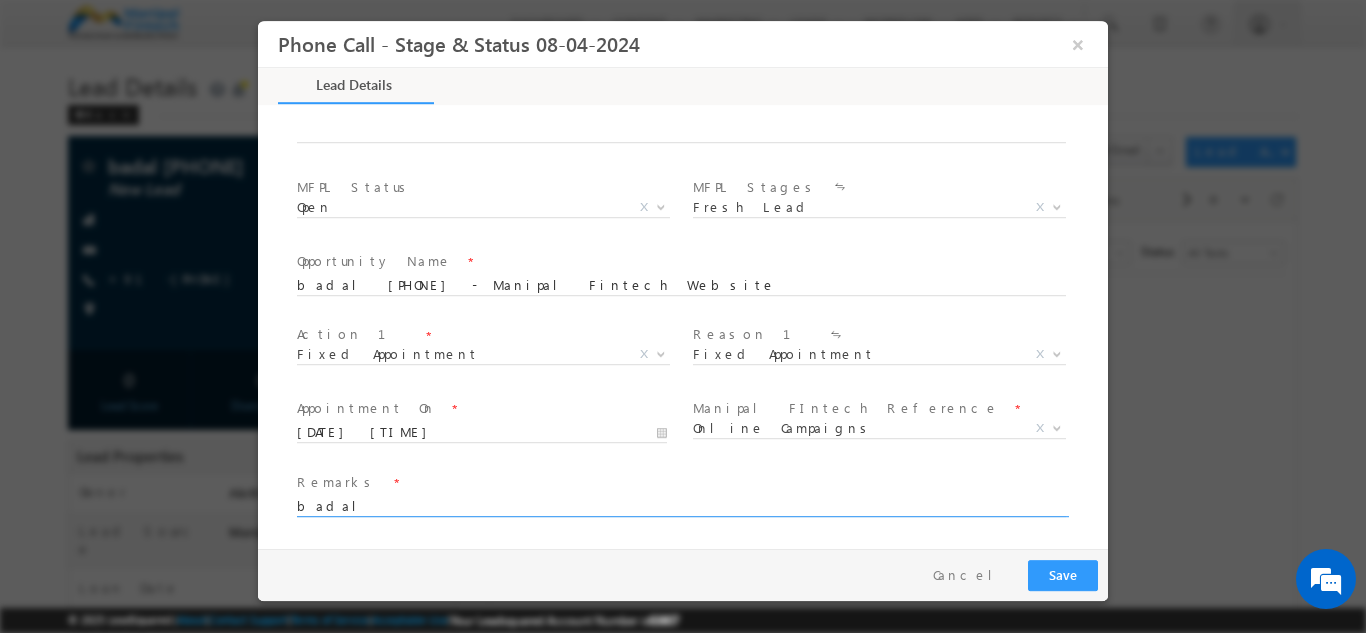 type on "badal" 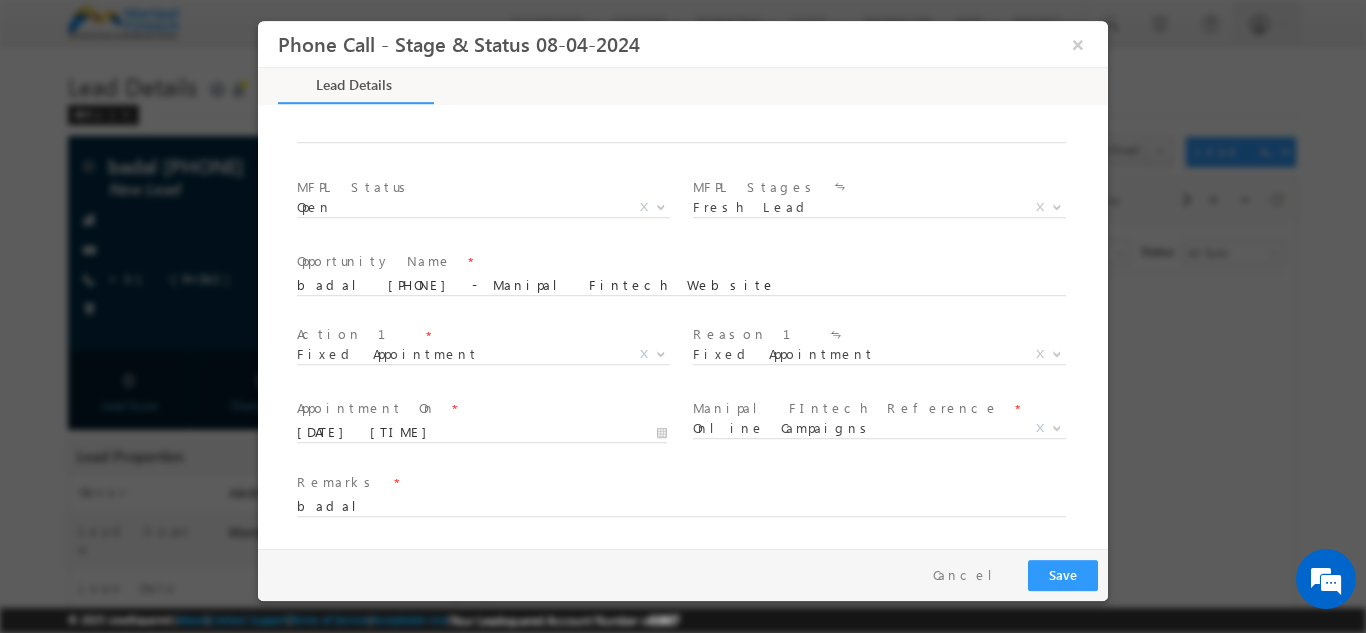 click at bounding box center [670, 157] 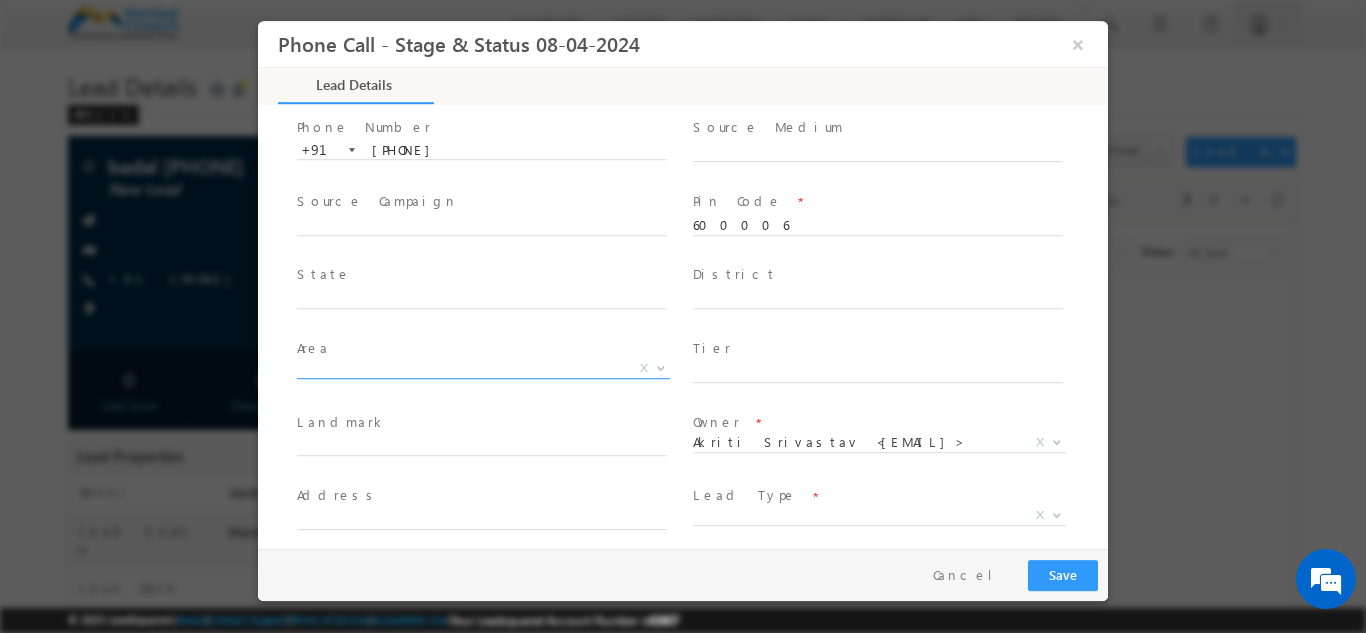 scroll, scrollTop: 290, scrollLeft: 0, axis: vertical 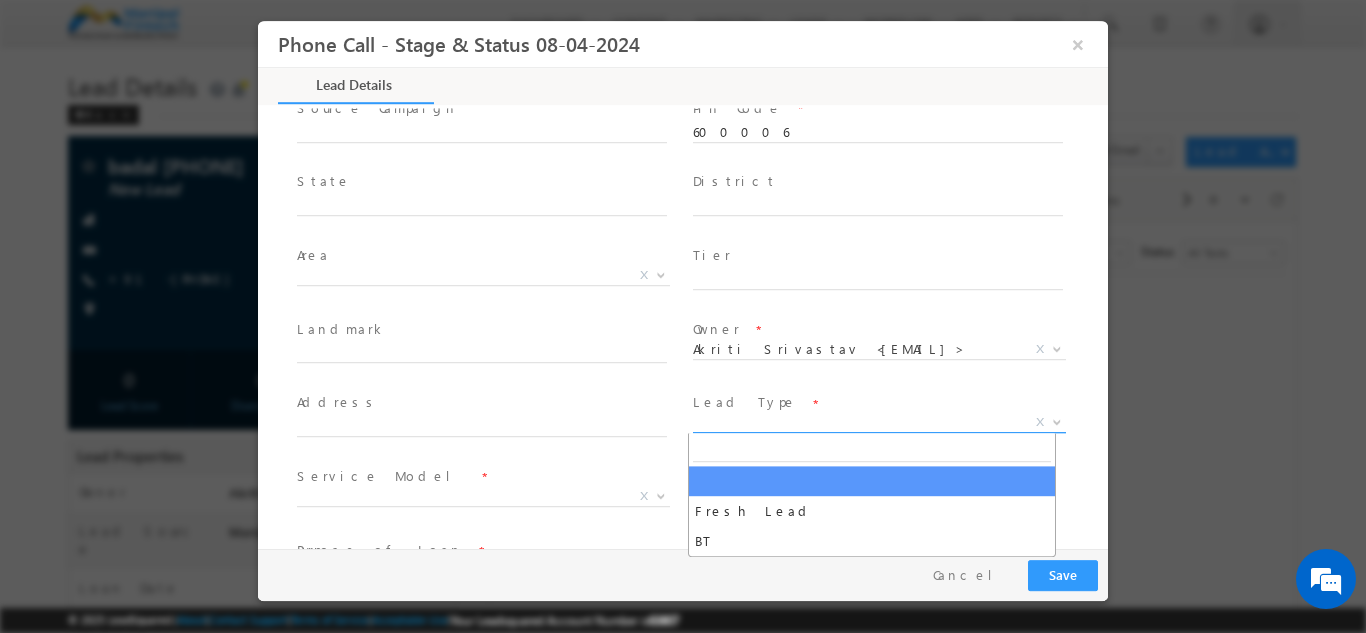click on "X" at bounding box center [879, 422] 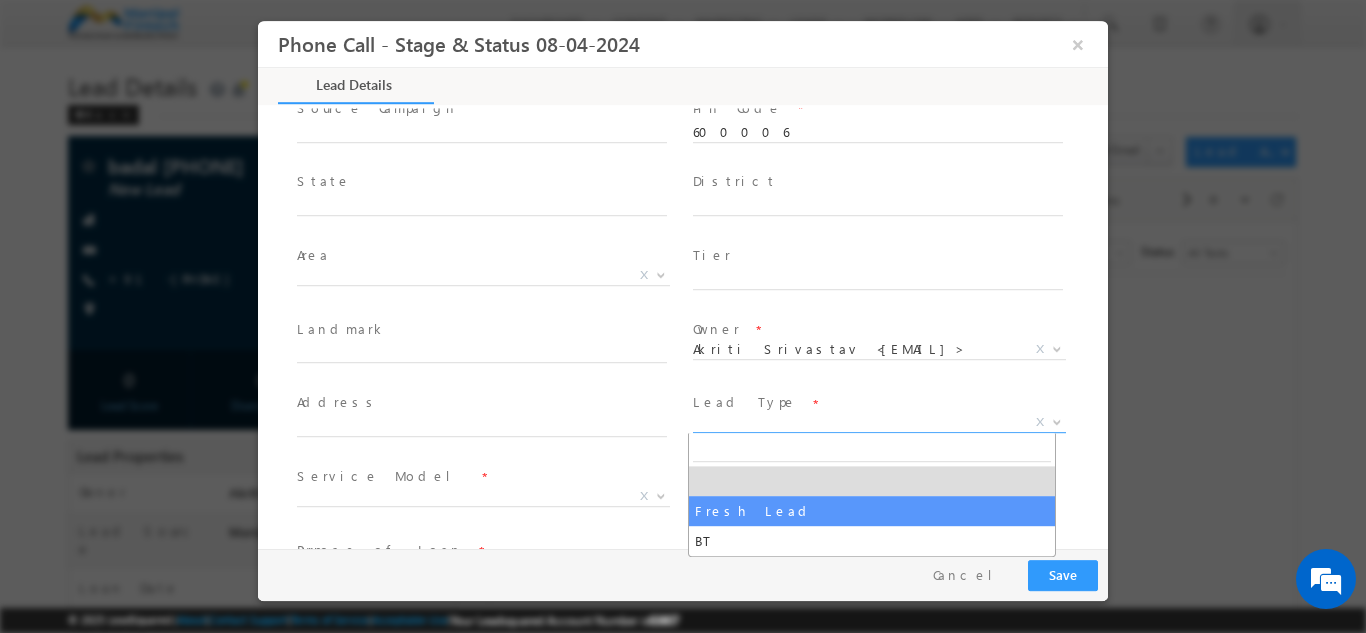 select on "Fresh Lead" 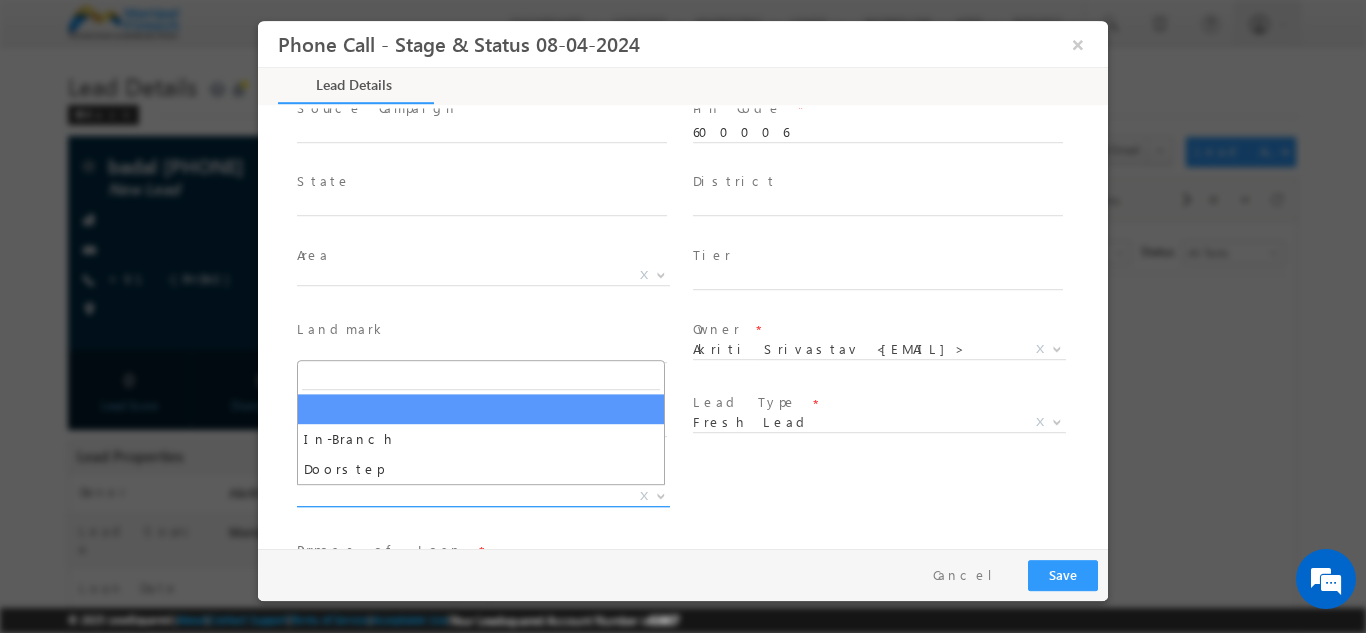 click on "X" at bounding box center [483, 496] 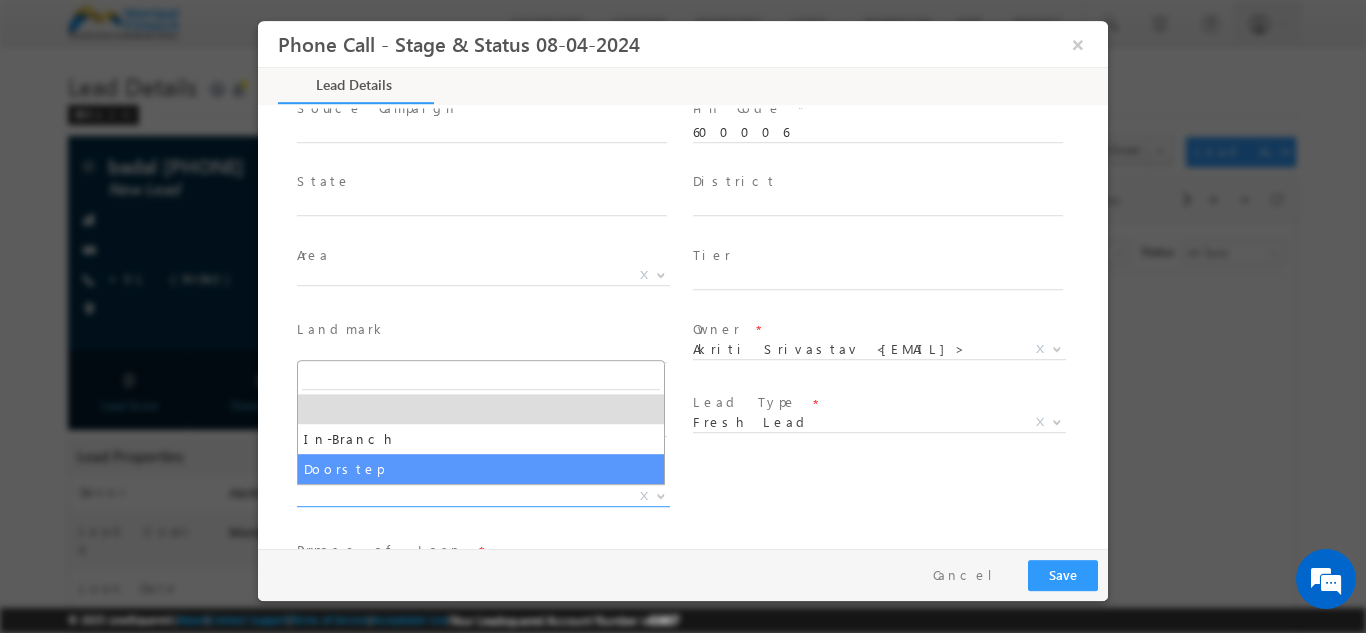 select on "Doorstep" 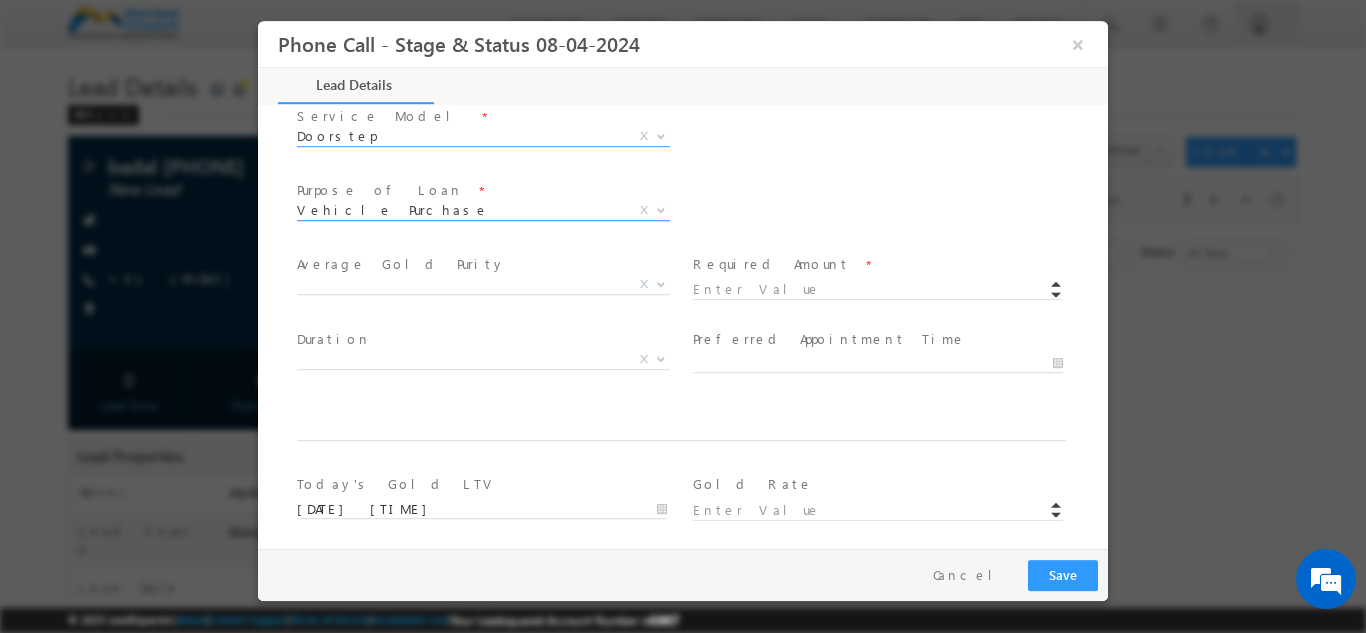 scroll, scrollTop: 679, scrollLeft: 0, axis: vertical 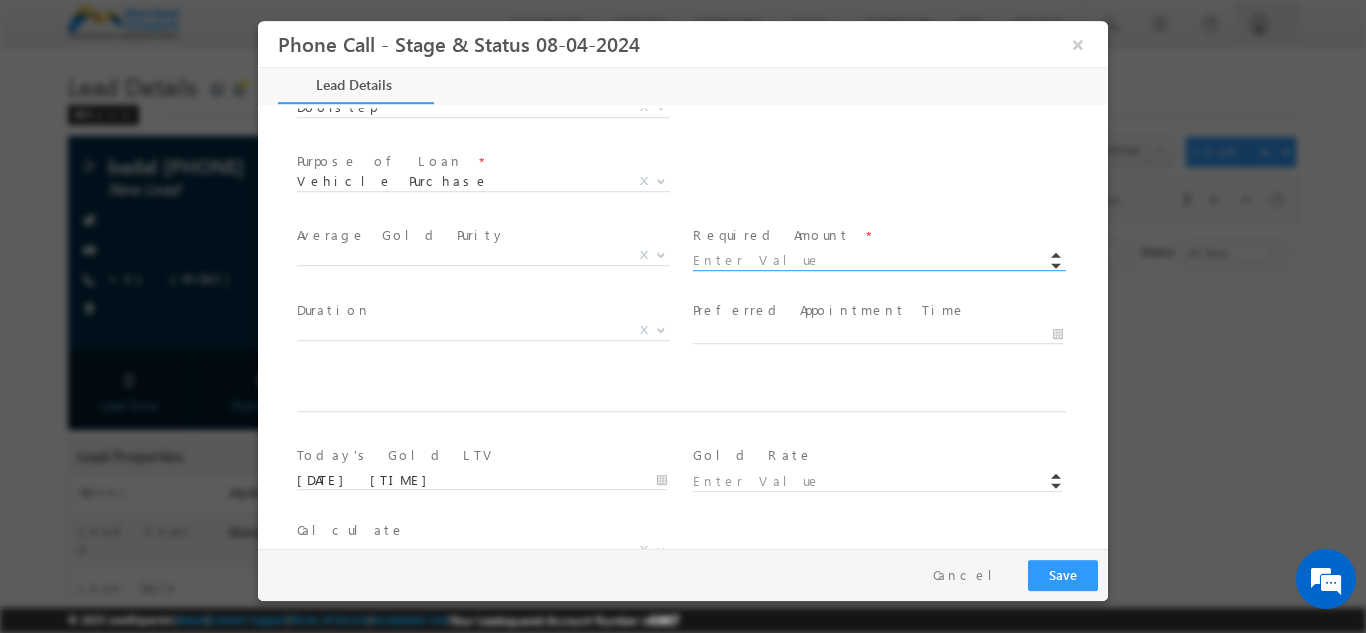 click at bounding box center [878, 260] 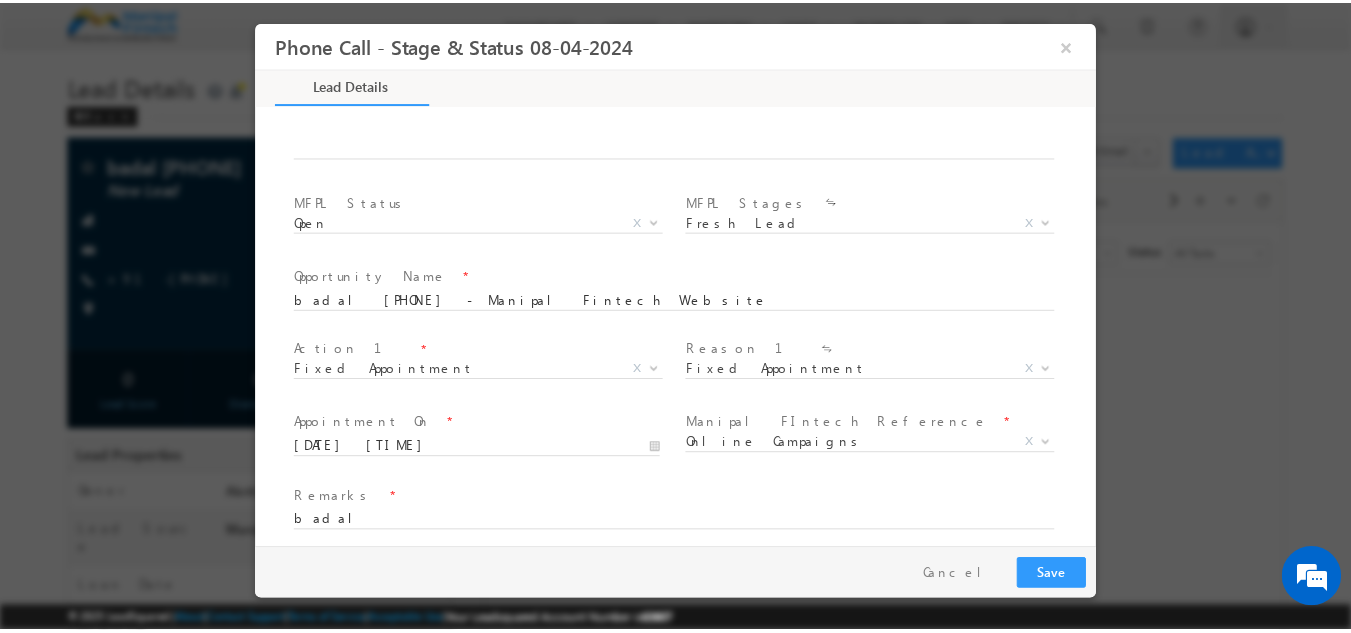 scroll, scrollTop: 1168, scrollLeft: 0, axis: vertical 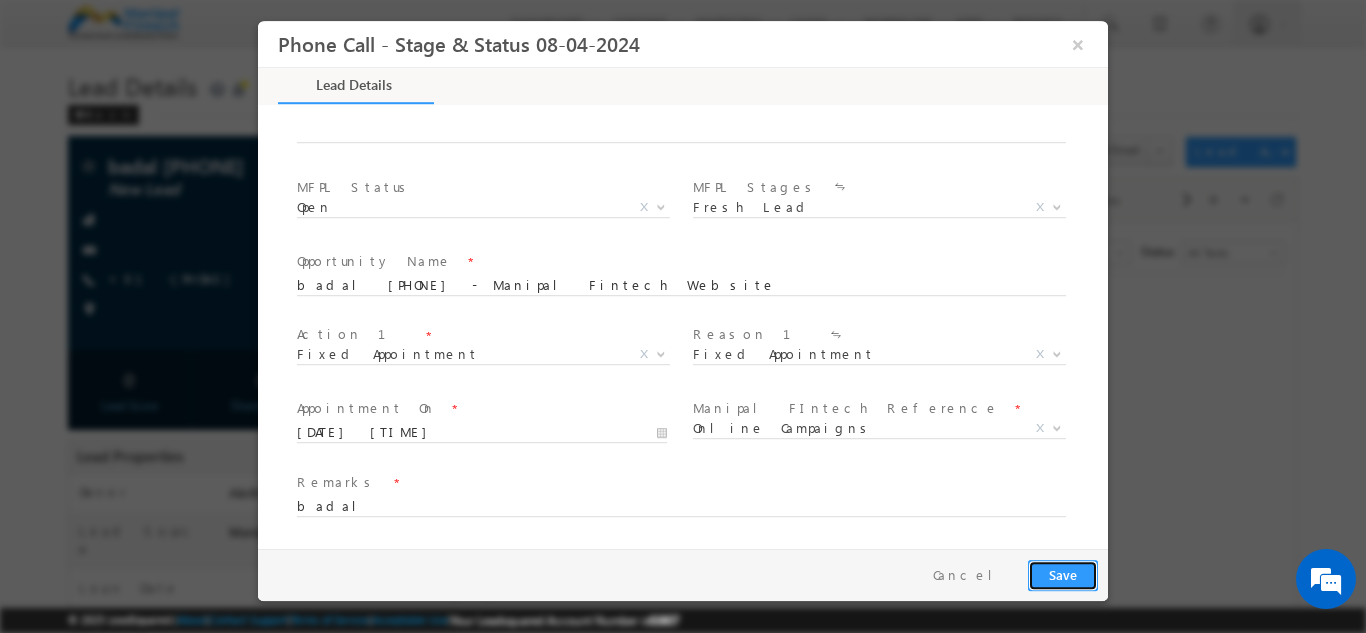 type on "123456.00" 